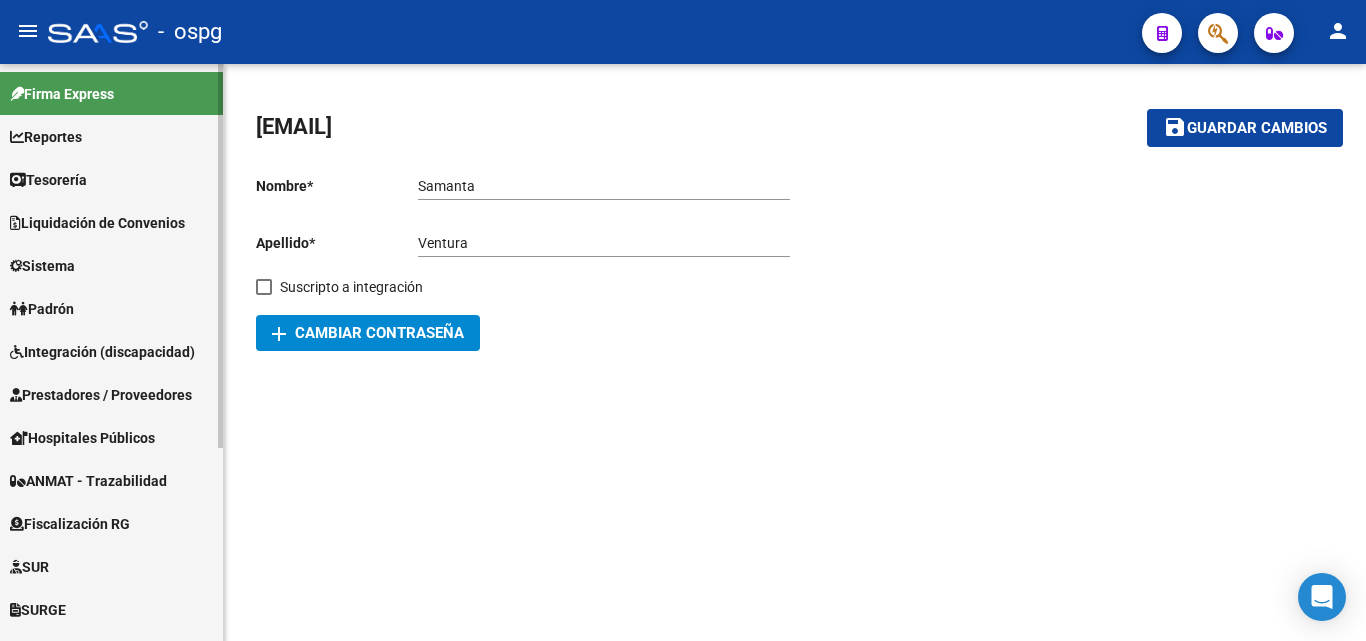 scroll, scrollTop: 0, scrollLeft: 0, axis: both 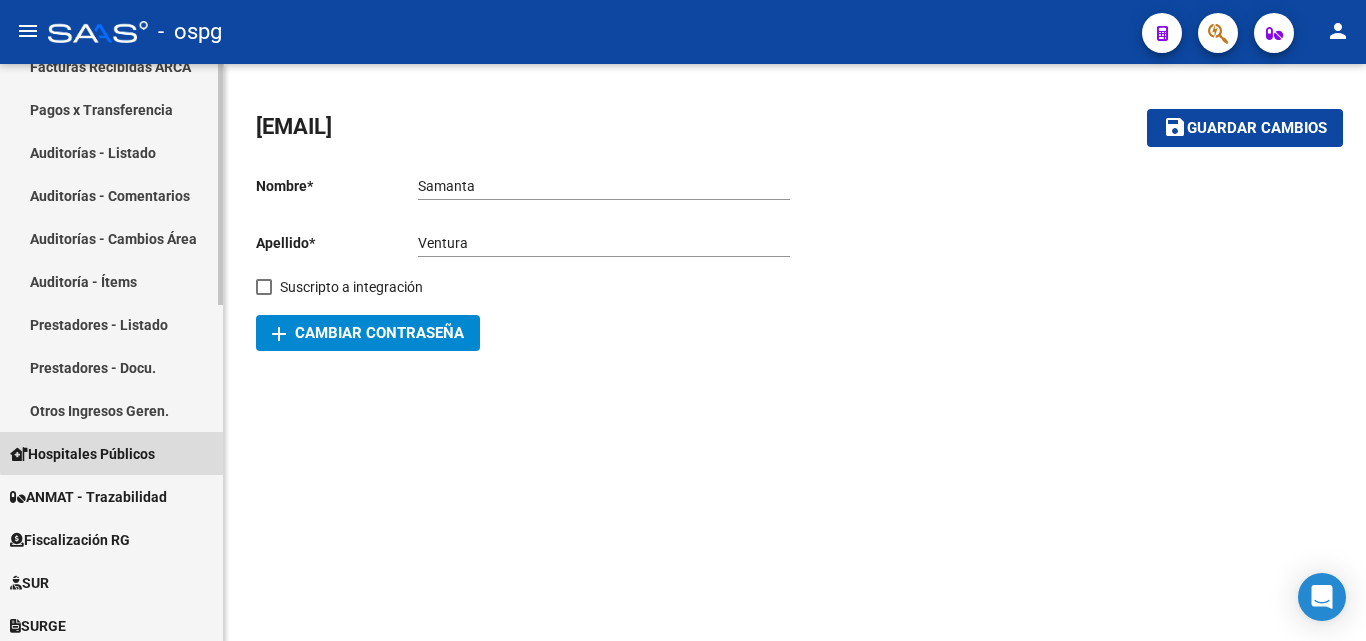 click on "Hospitales Públicos" at bounding box center [82, 454] 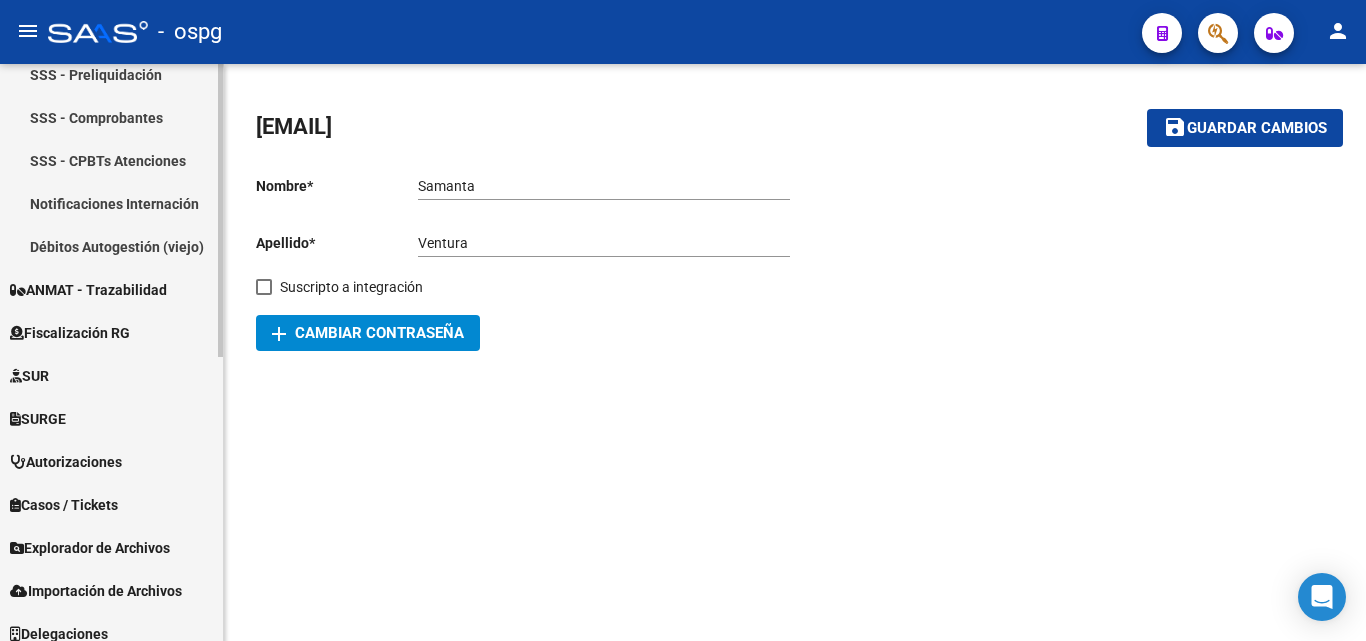 scroll, scrollTop: 100, scrollLeft: 0, axis: vertical 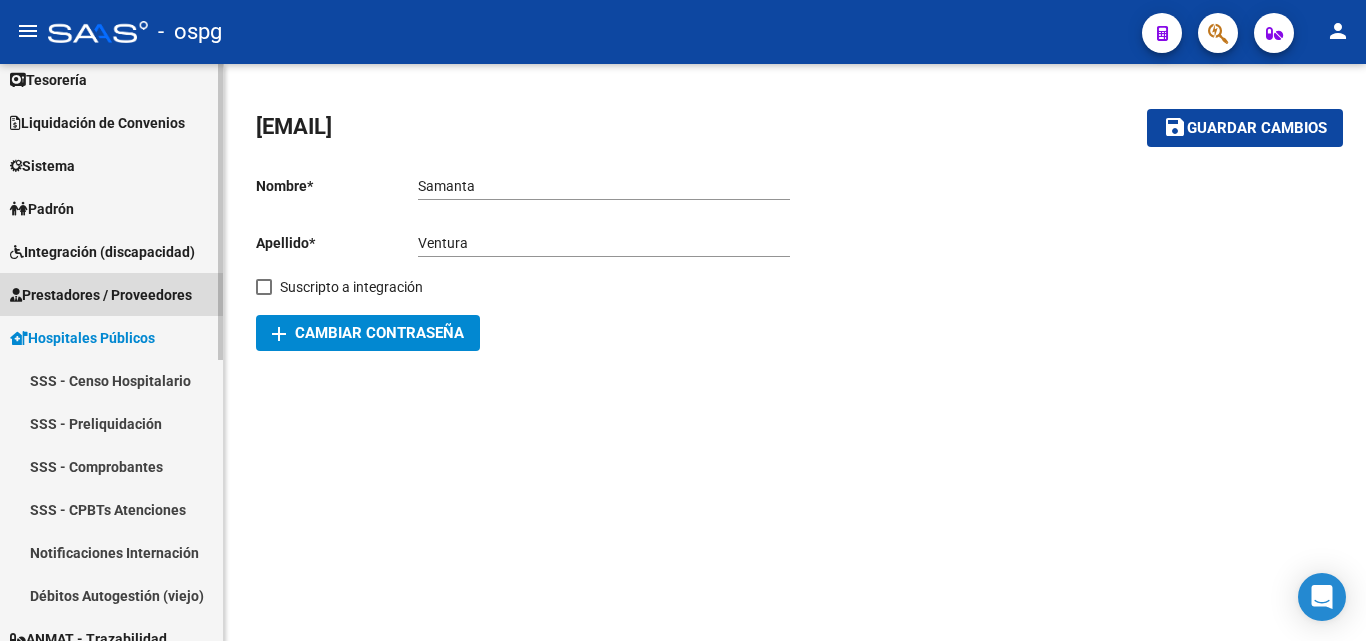 click on "Prestadores / Proveedores" at bounding box center (101, 295) 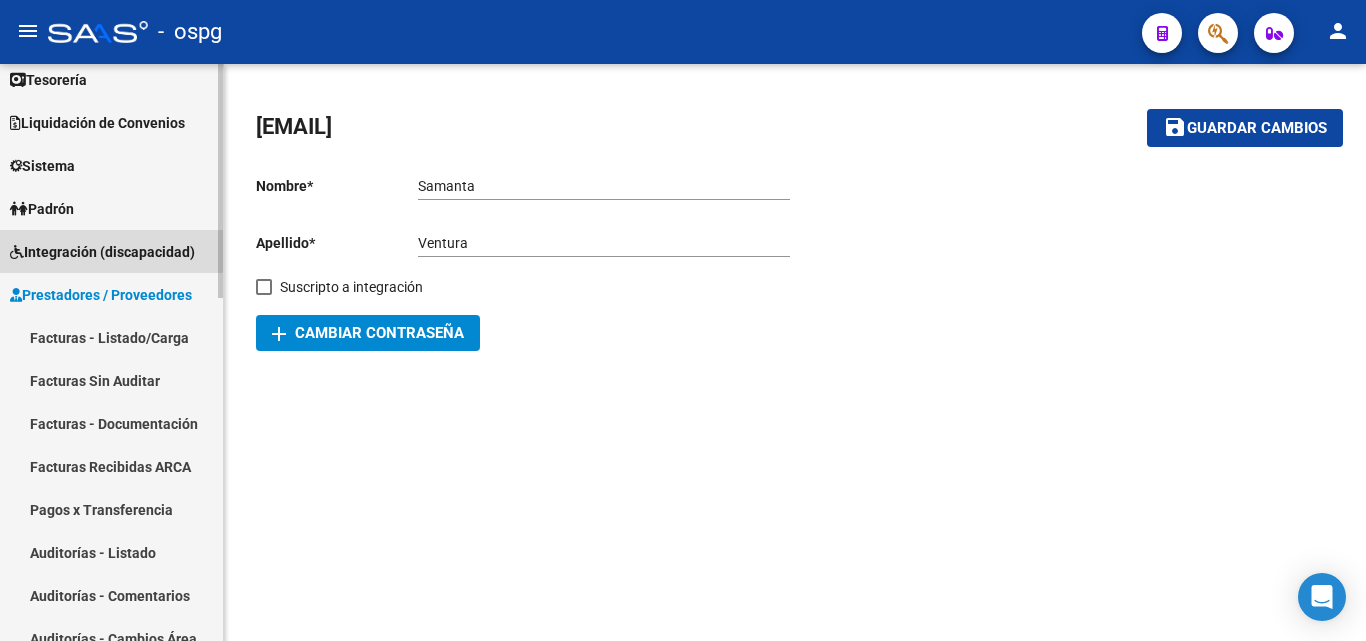 click on "Integración (discapacidad)" at bounding box center [102, 252] 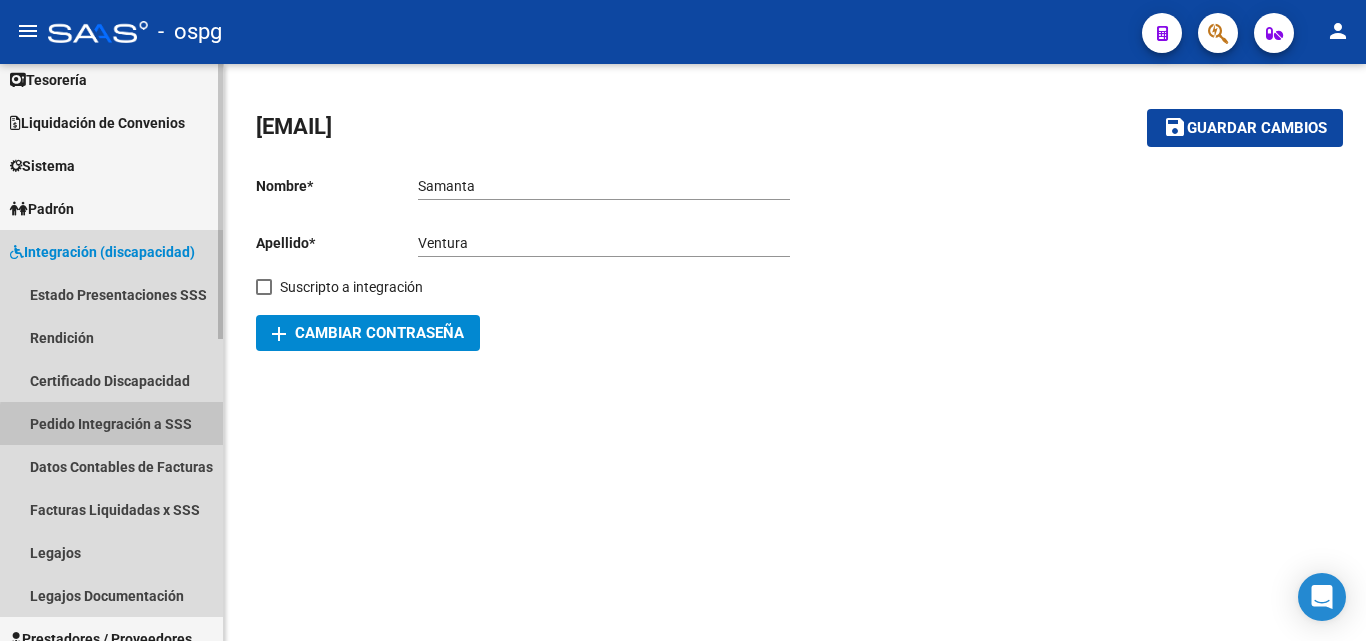 click on "Pedido Integración a SSS" at bounding box center [111, 423] 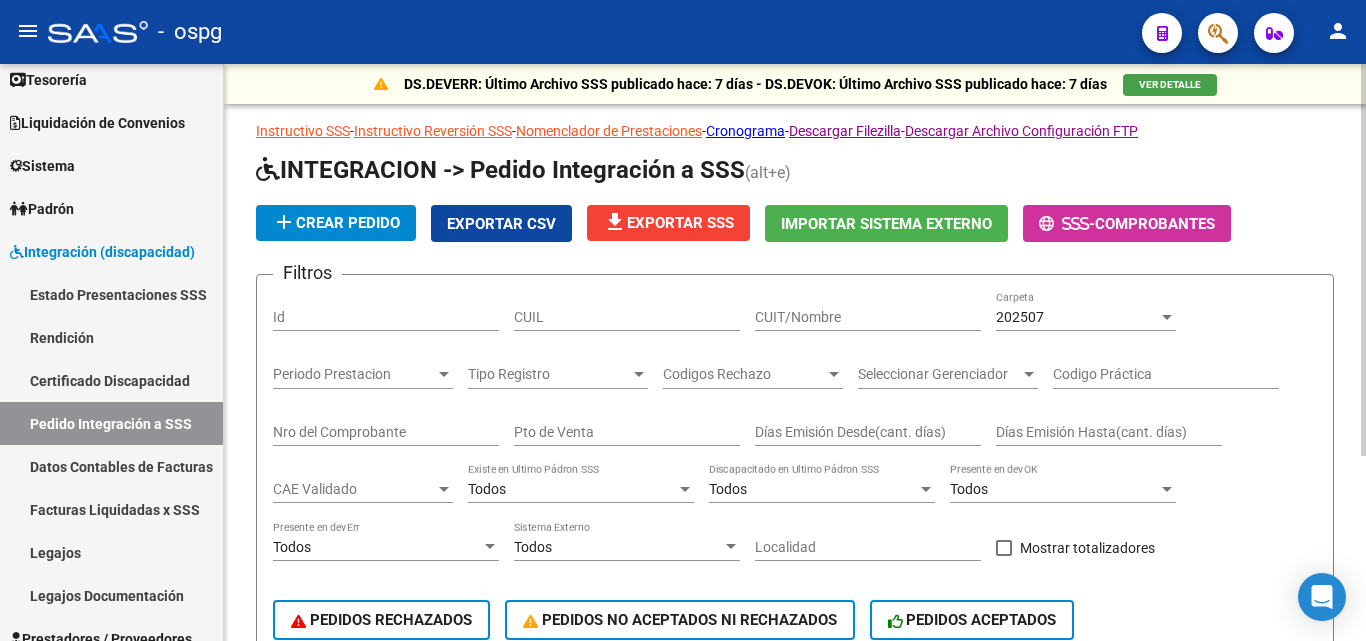 click on "CUIT/Nombre" at bounding box center [868, 317] 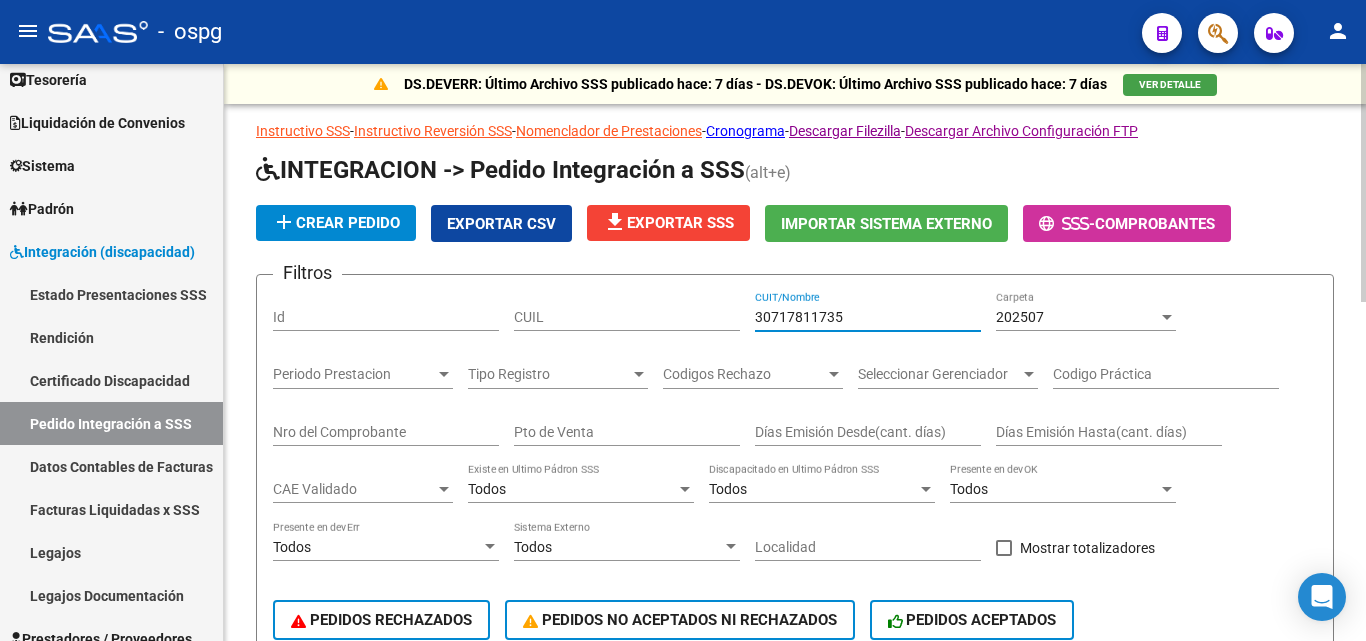 click on "202507 Carpeta" 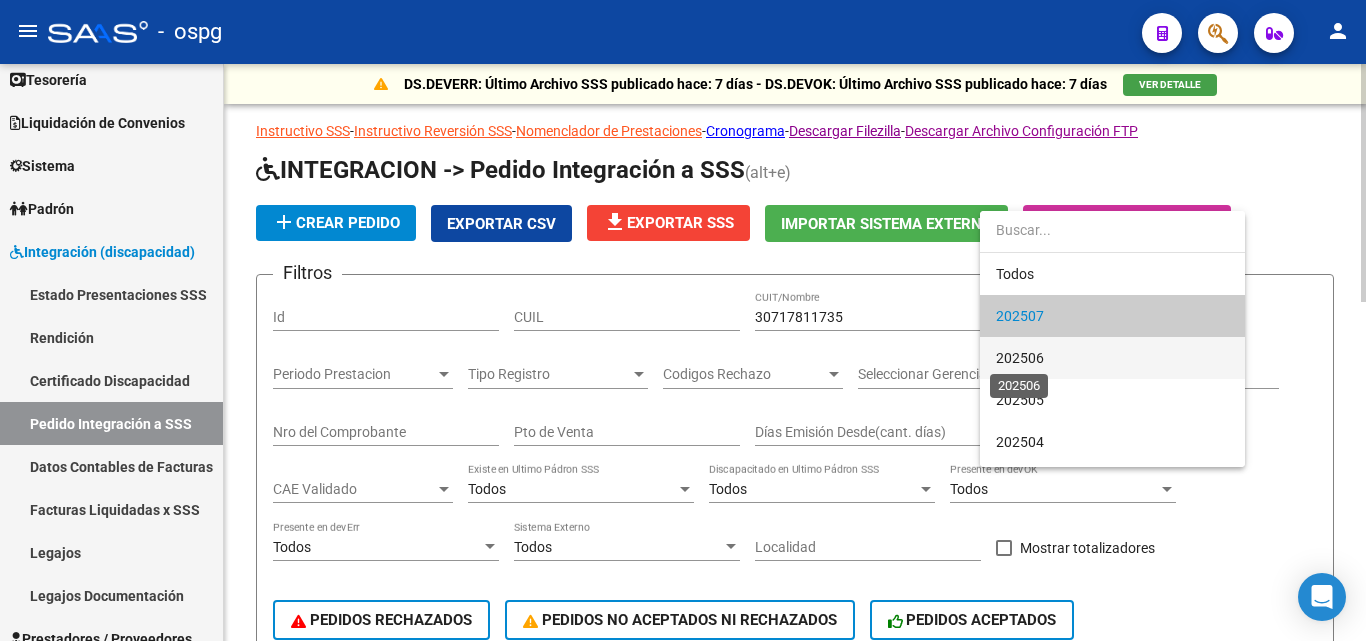 click on "202506" at bounding box center [1020, 358] 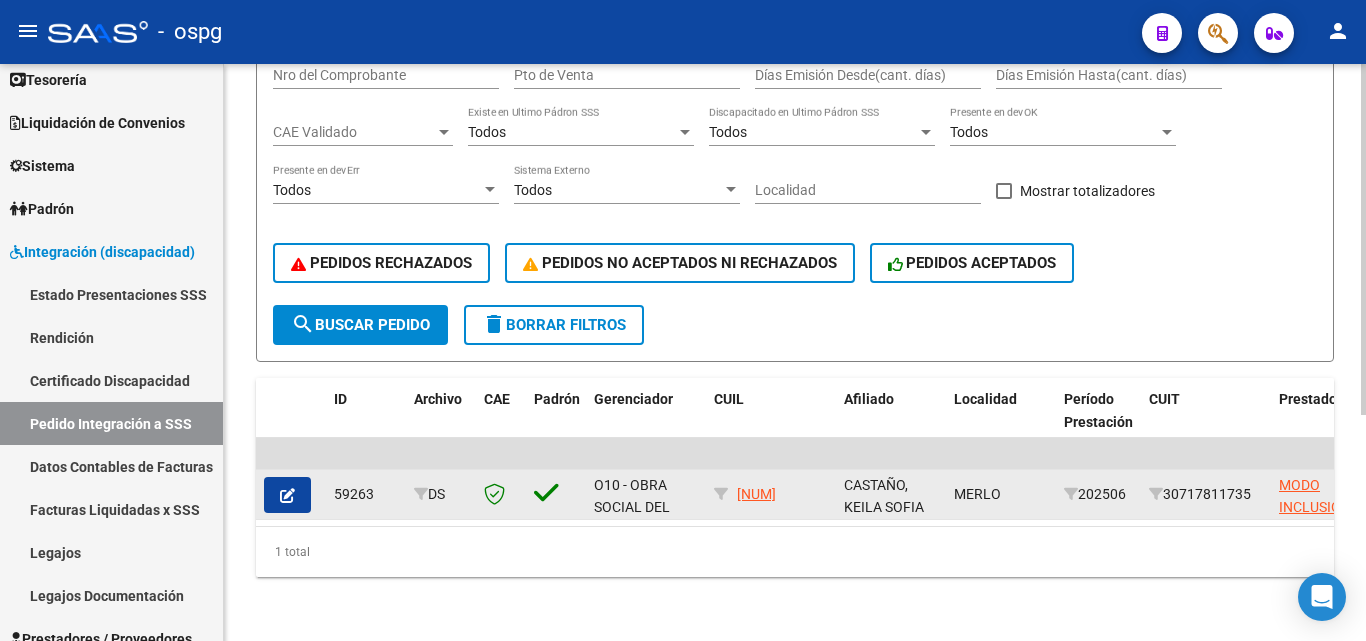 scroll, scrollTop: 372, scrollLeft: 0, axis: vertical 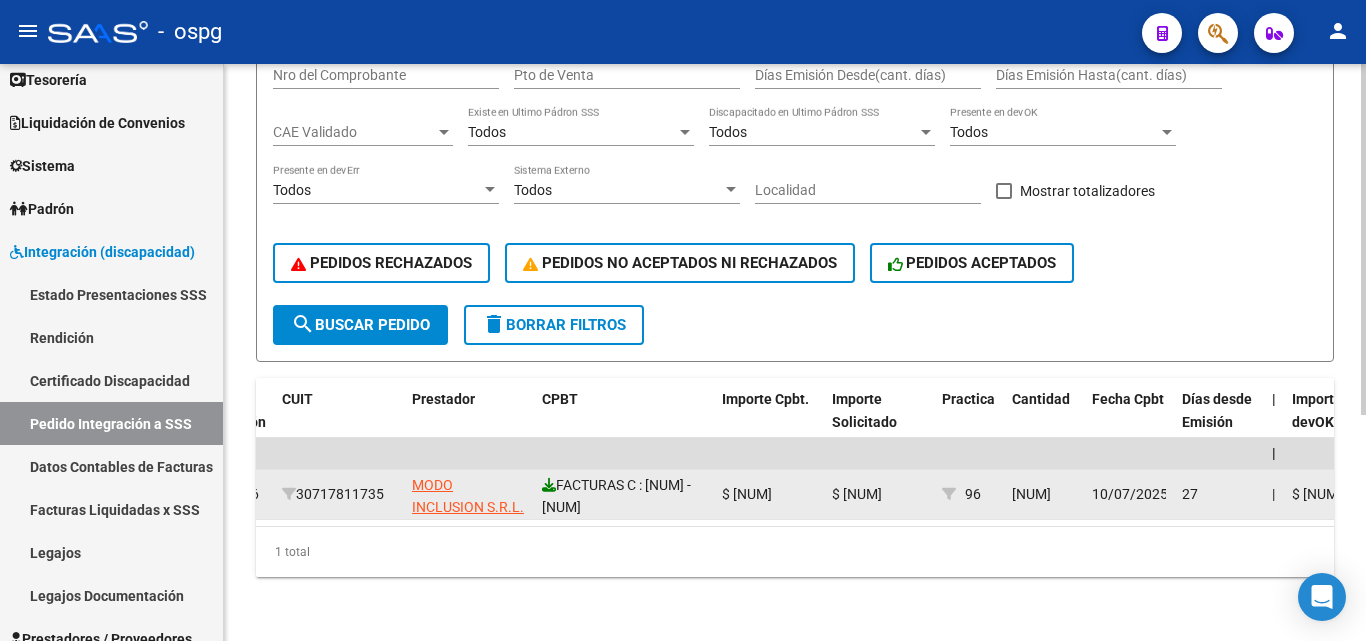 click 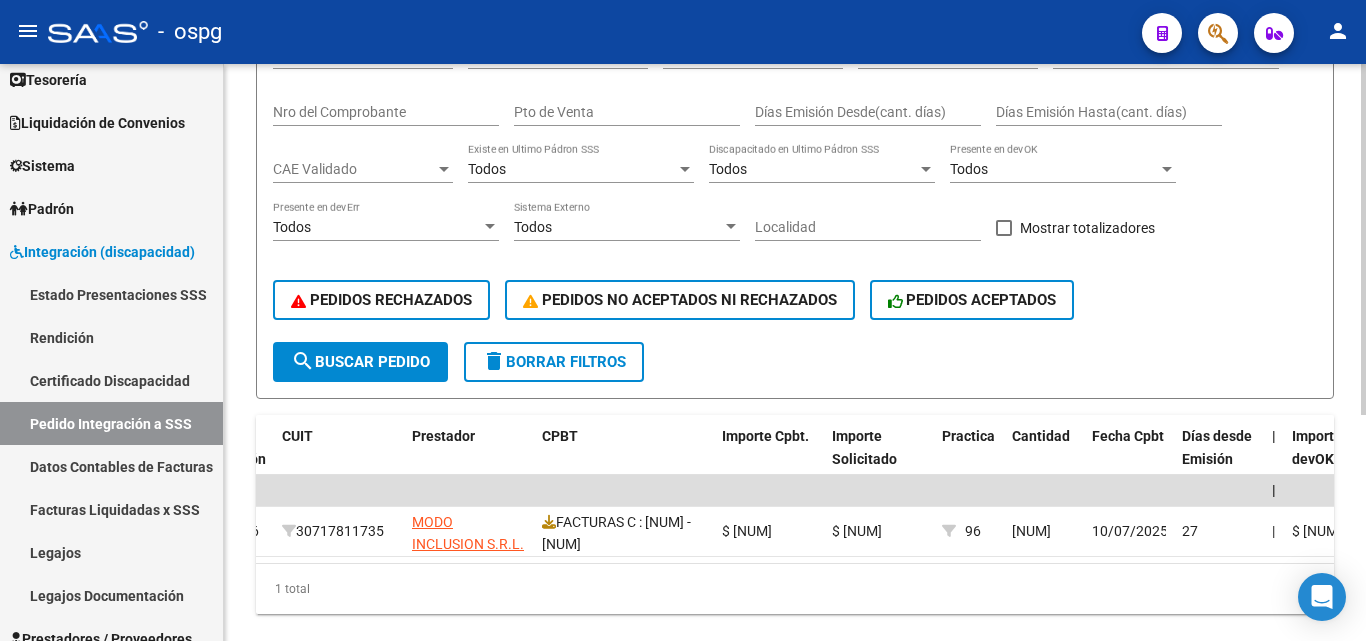 scroll, scrollTop: 272, scrollLeft: 0, axis: vertical 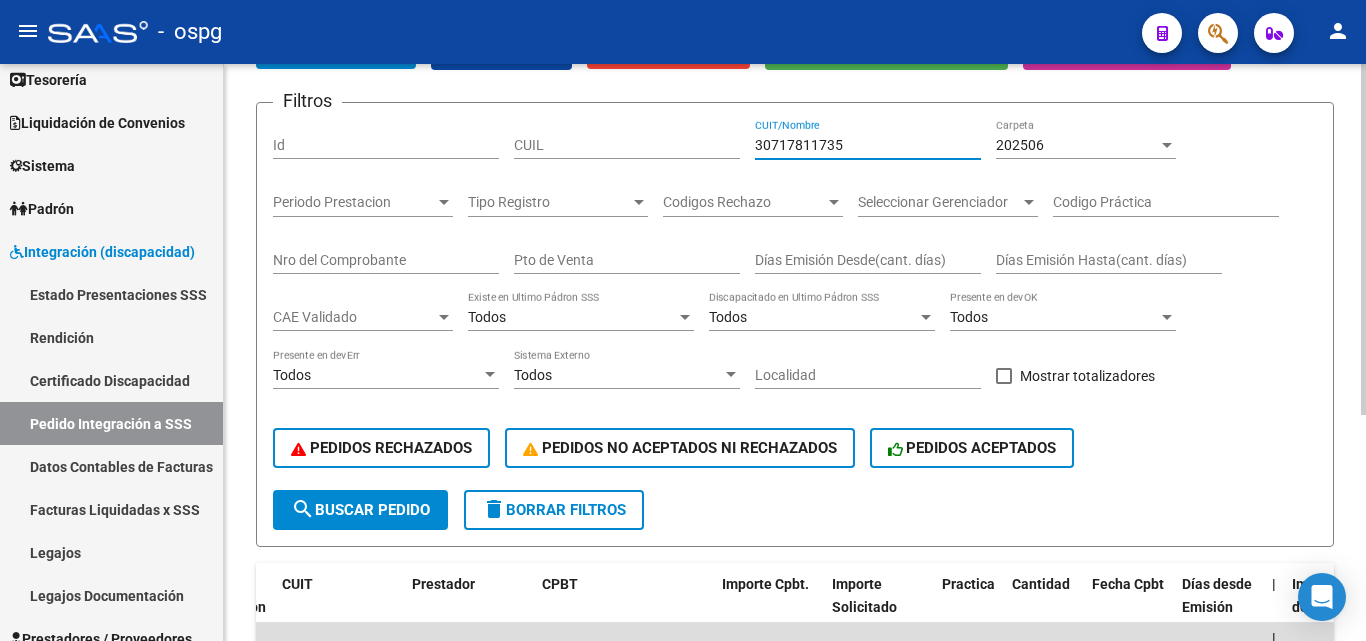 drag, startPoint x: 856, startPoint y: 142, endPoint x: 518, endPoint y: 141, distance: 338.00146 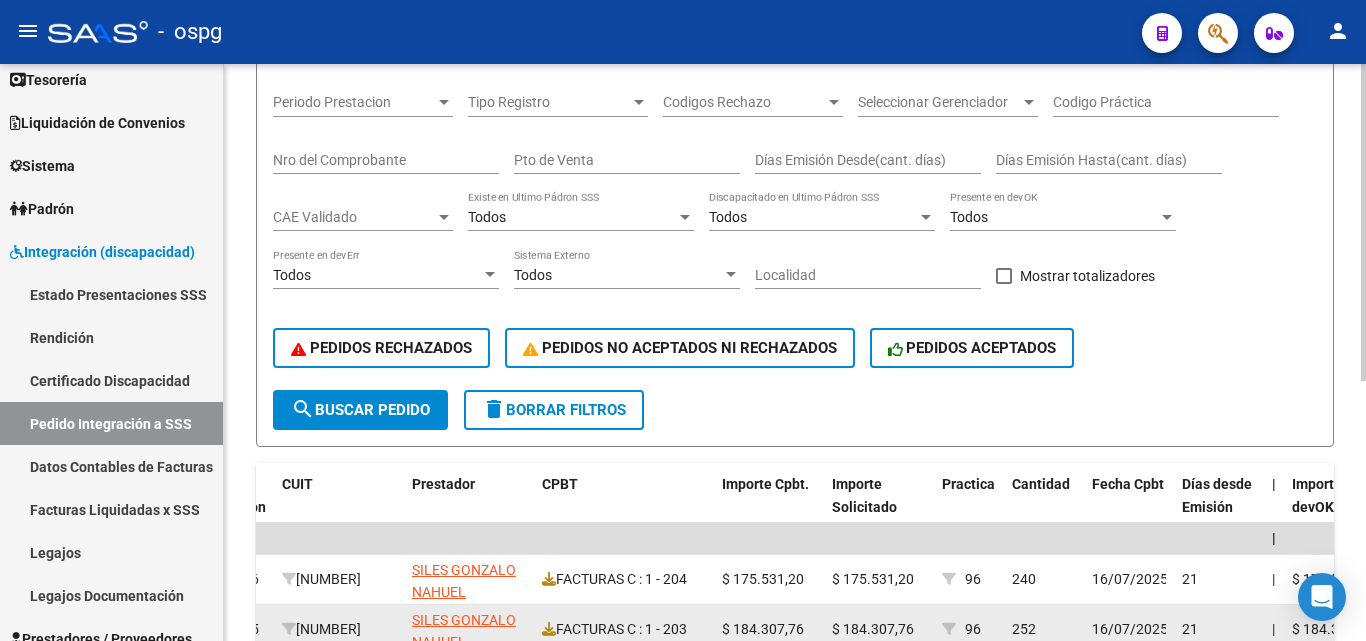 scroll, scrollTop: 372, scrollLeft: 0, axis: vertical 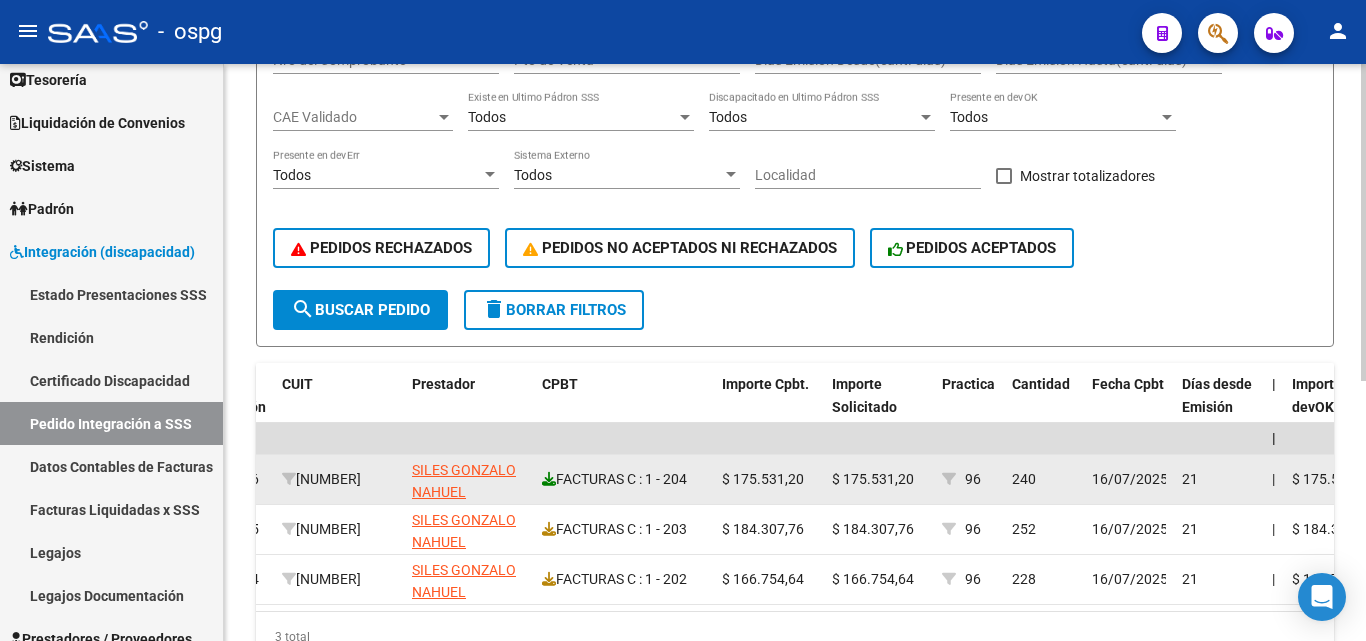click 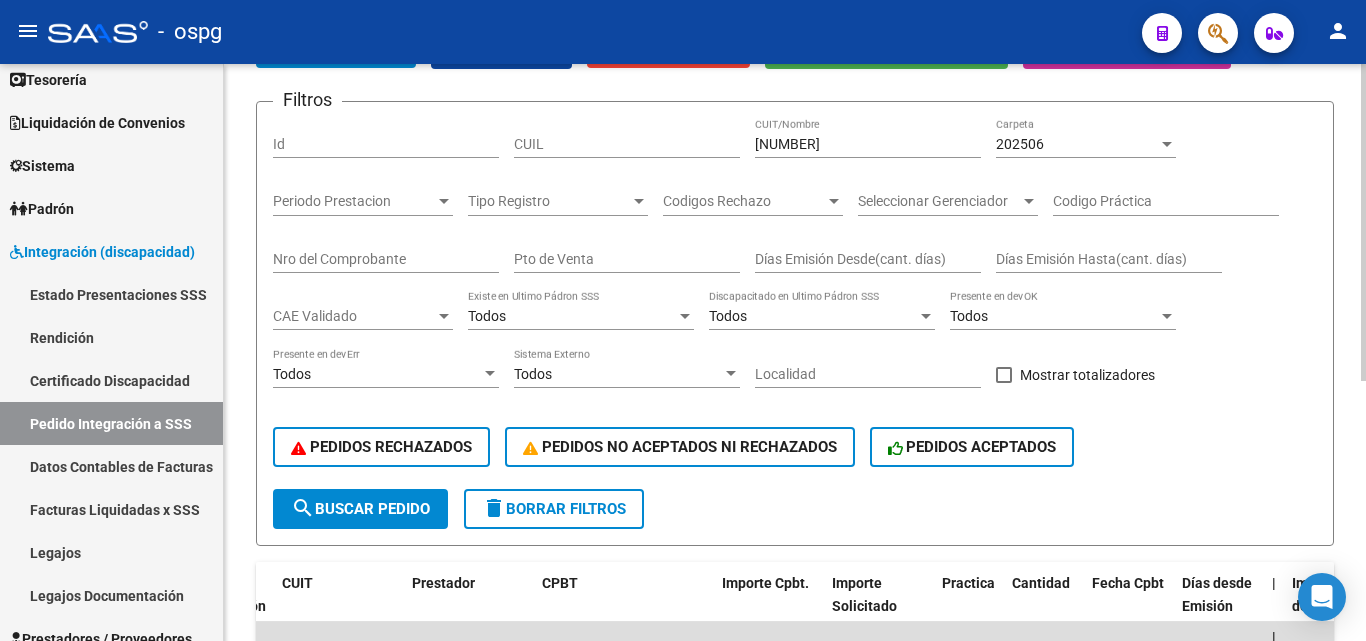 scroll, scrollTop: 172, scrollLeft: 0, axis: vertical 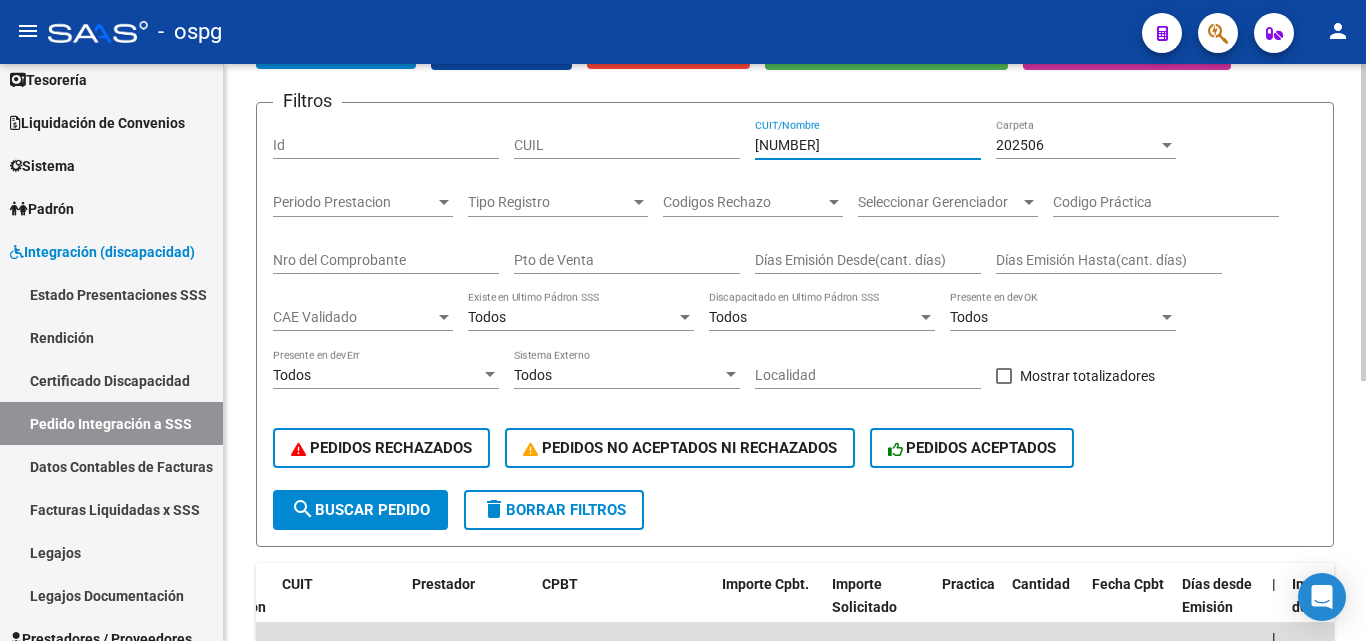 drag, startPoint x: 855, startPoint y: 146, endPoint x: 636, endPoint y: 119, distance: 220.65811 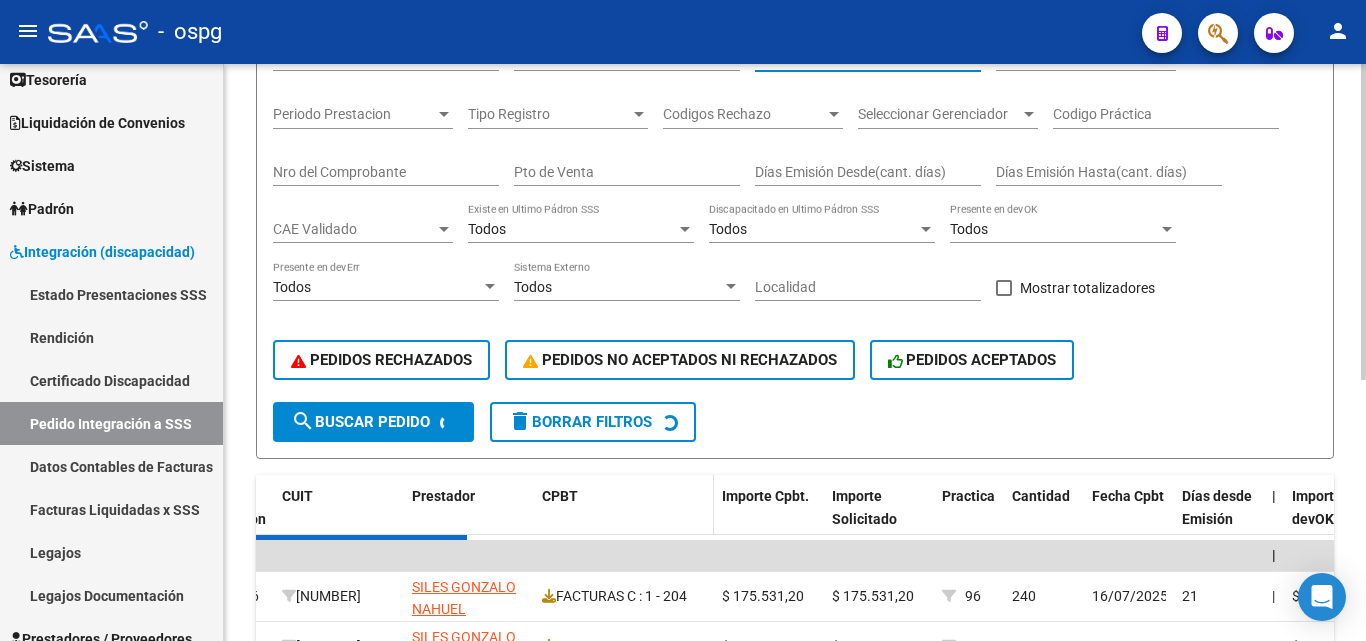 scroll, scrollTop: 372, scrollLeft: 0, axis: vertical 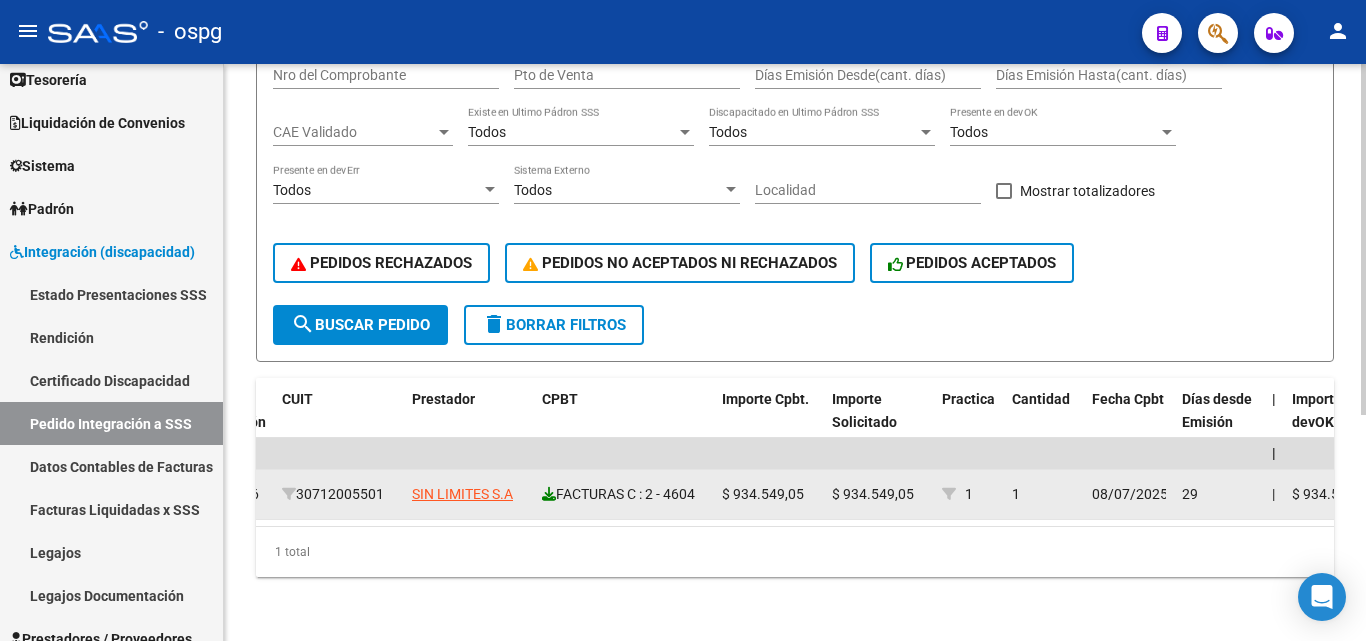 click 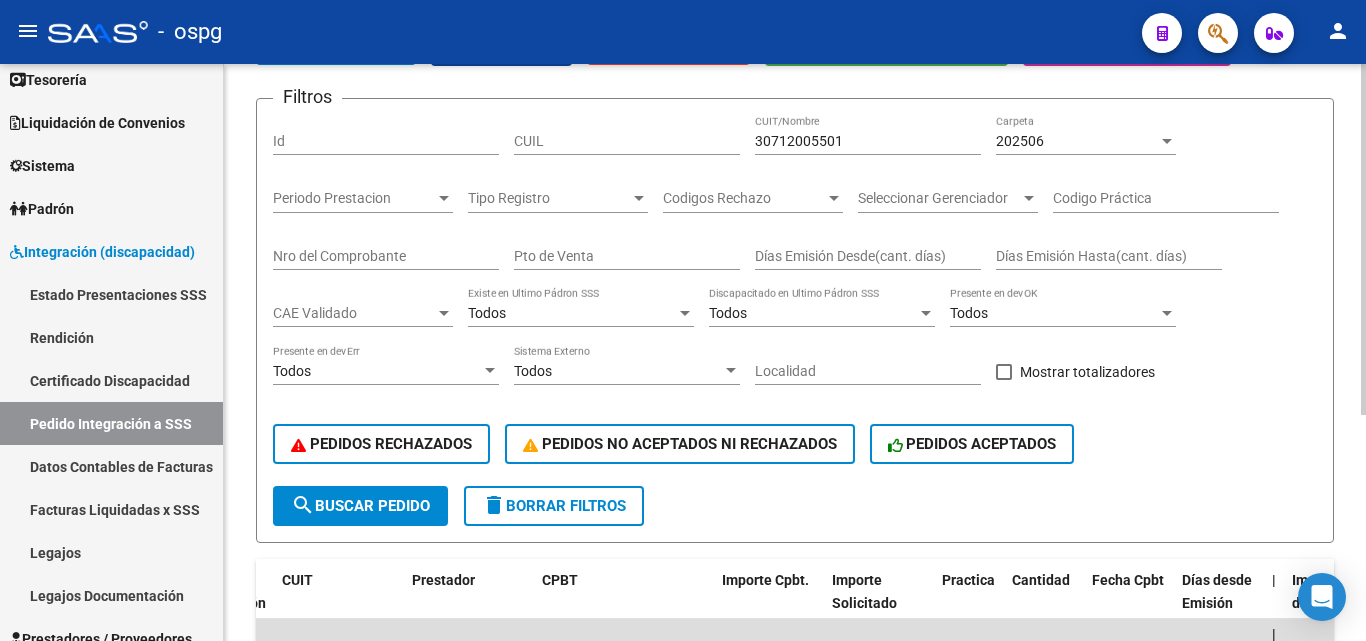 scroll, scrollTop: 172, scrollLeft: 0, axis: vertical 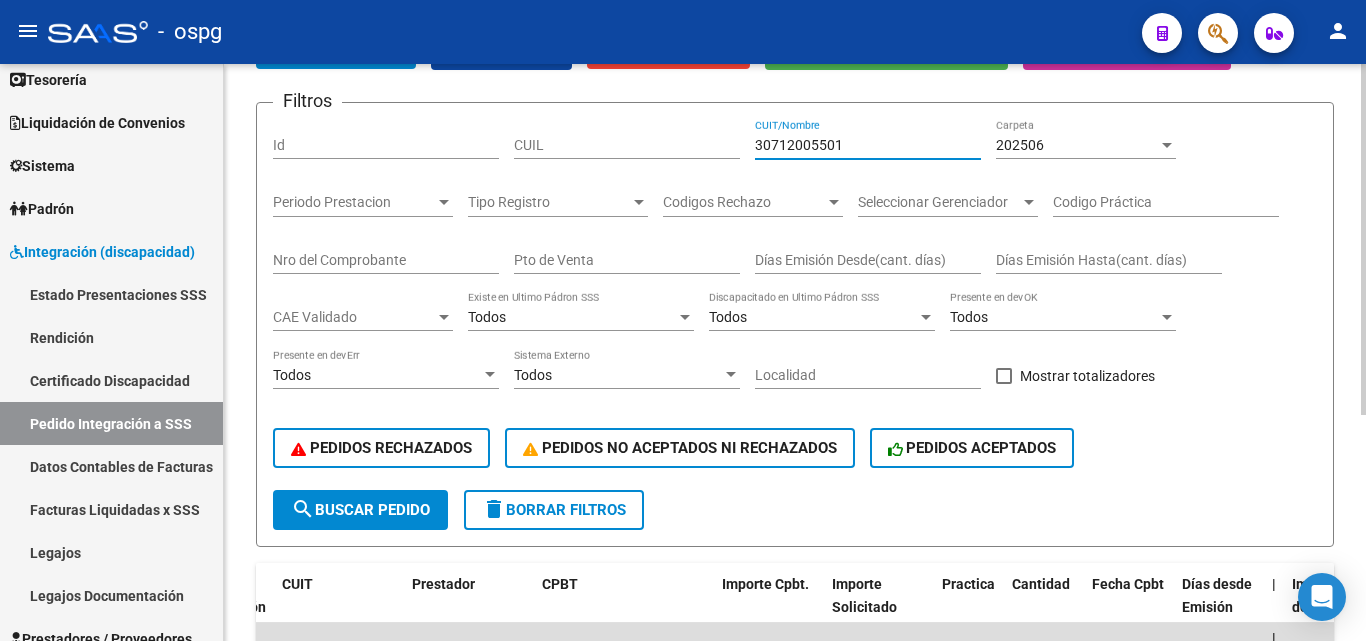 drag, startPoint x: 822, startPoint y: 137, endPoint x: 687, endPoint y: 105, distance: 138.74077 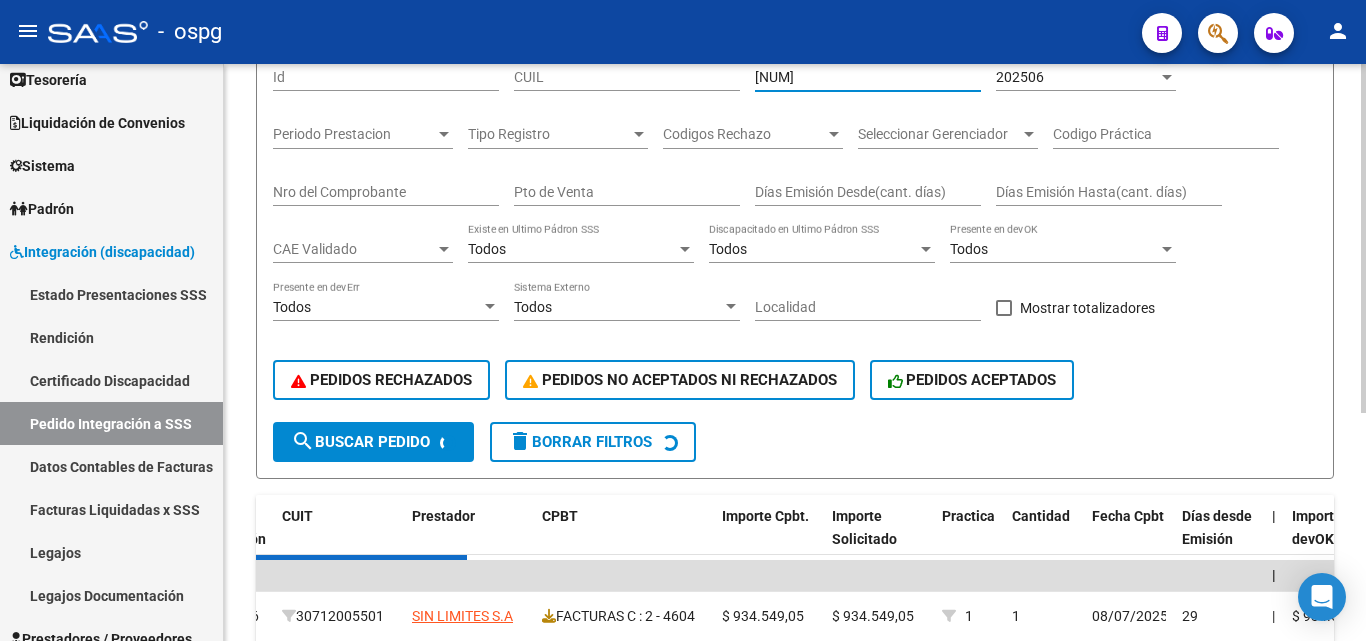 scroll, scrollTop: 372, scrollLeft: 0, axis: vertical 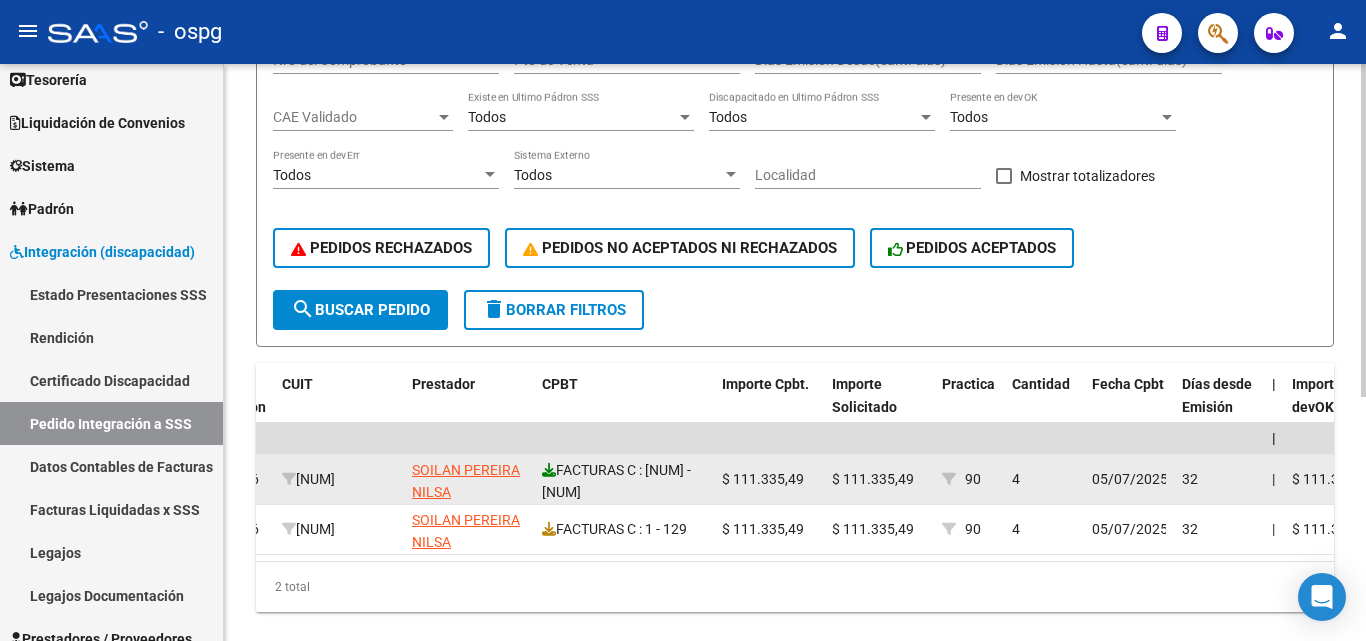 type on "[NUM]" 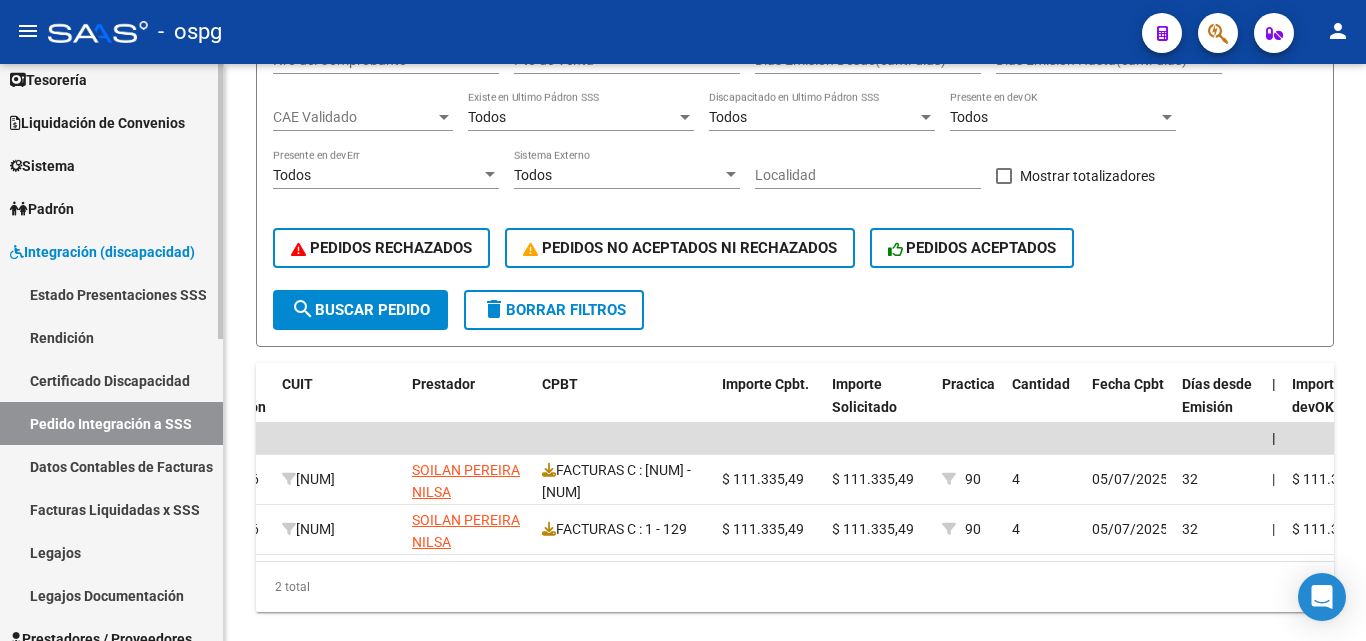 click on "Facturas Liquidadas x SSS" at bounding box center (111, 509) 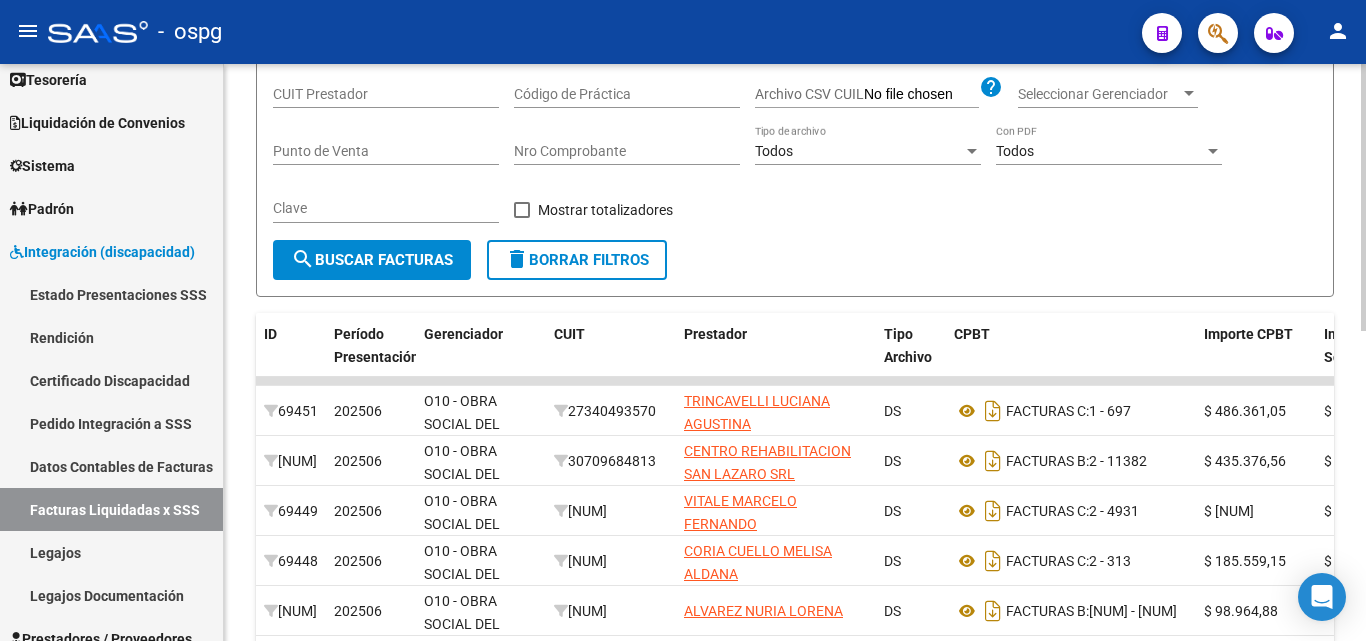 scroll, scrollTop: 172, scrollLeft: 0, axis: vertical 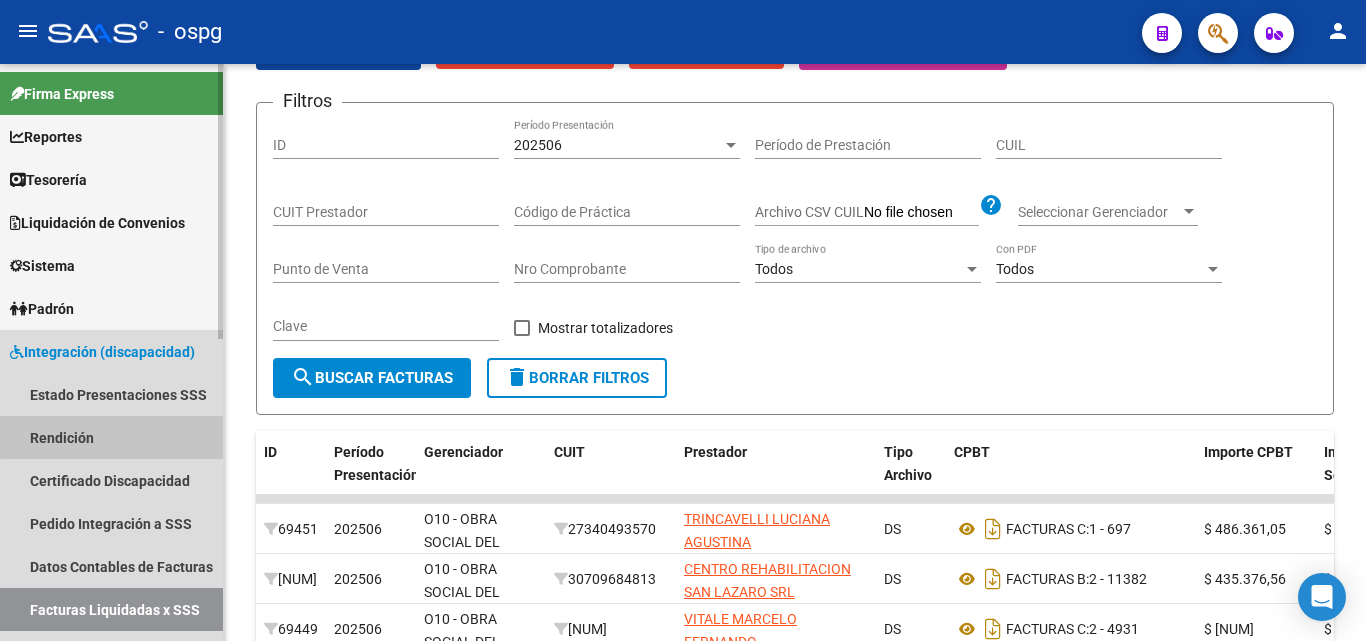 click on "Rendición" at bounding box center (111, 437) 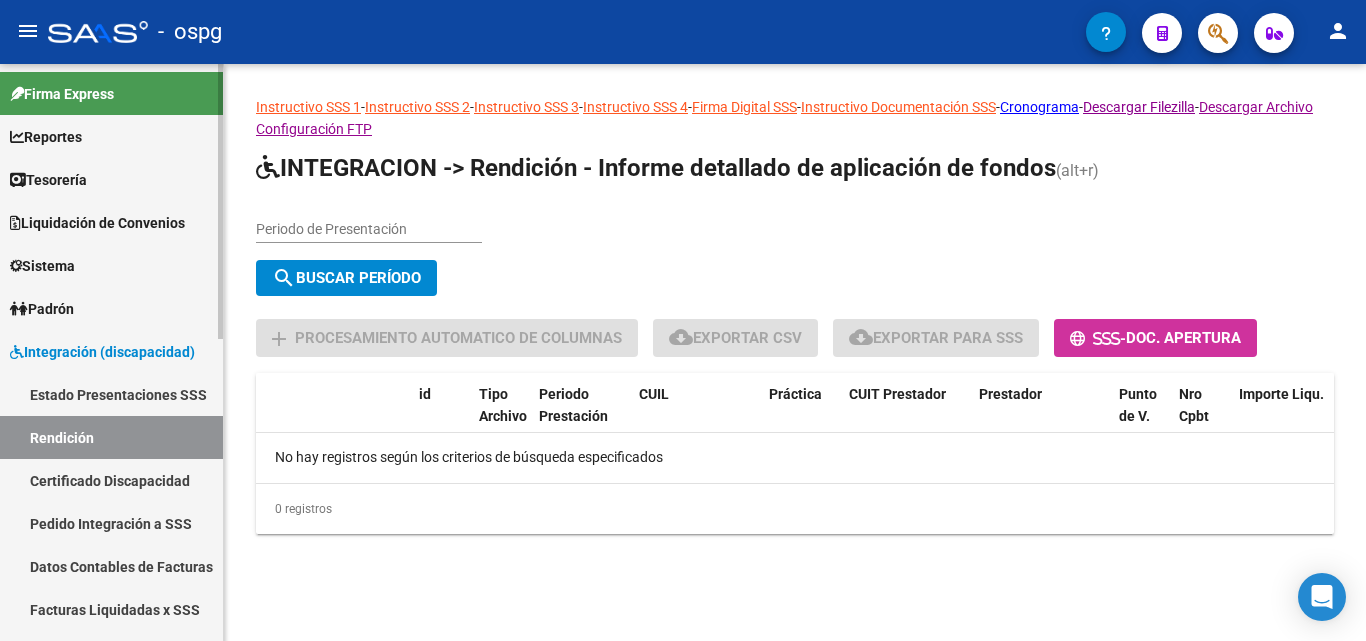 scroll, scrollTop: 0, scrollLeft: 0, axis: both 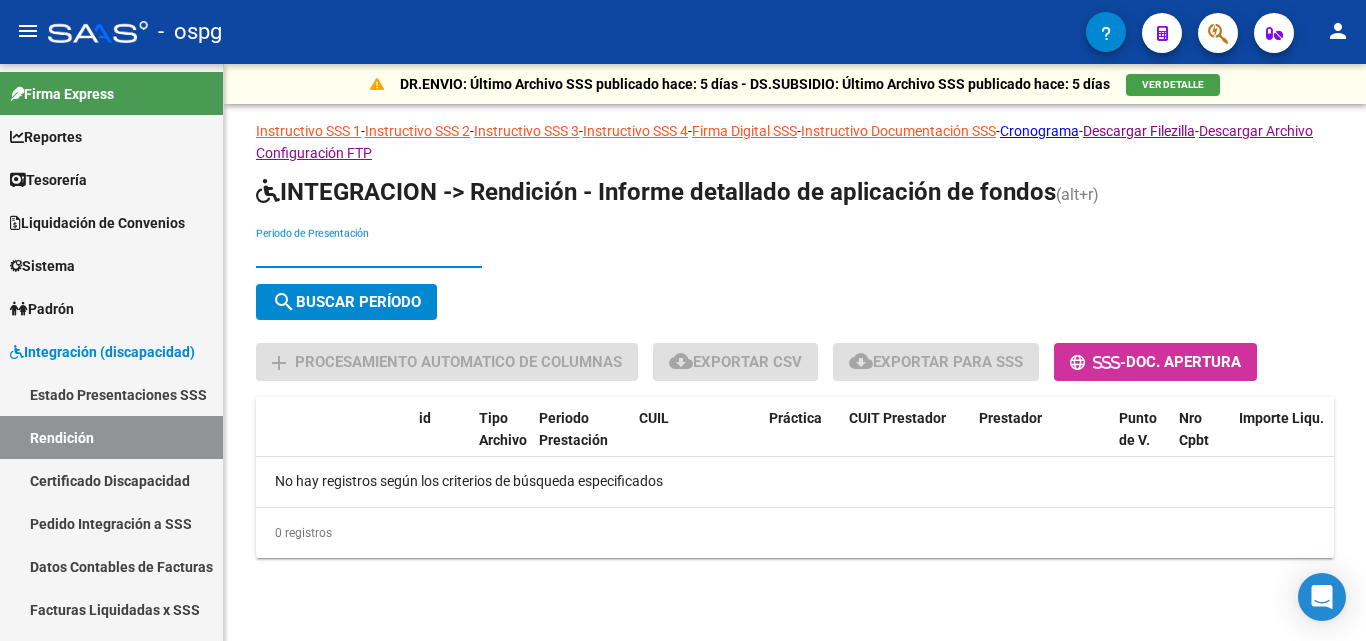 click on "Periodo de Presentación" at bounding box center [369, 253] 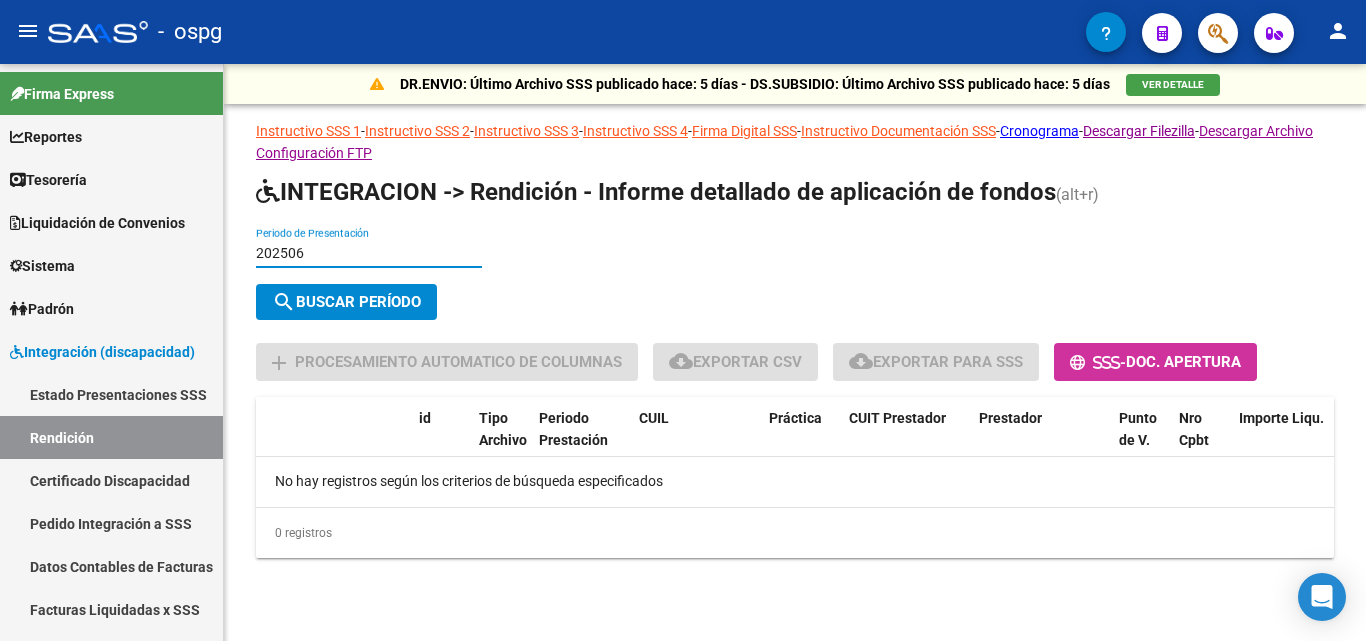 type on "202506" 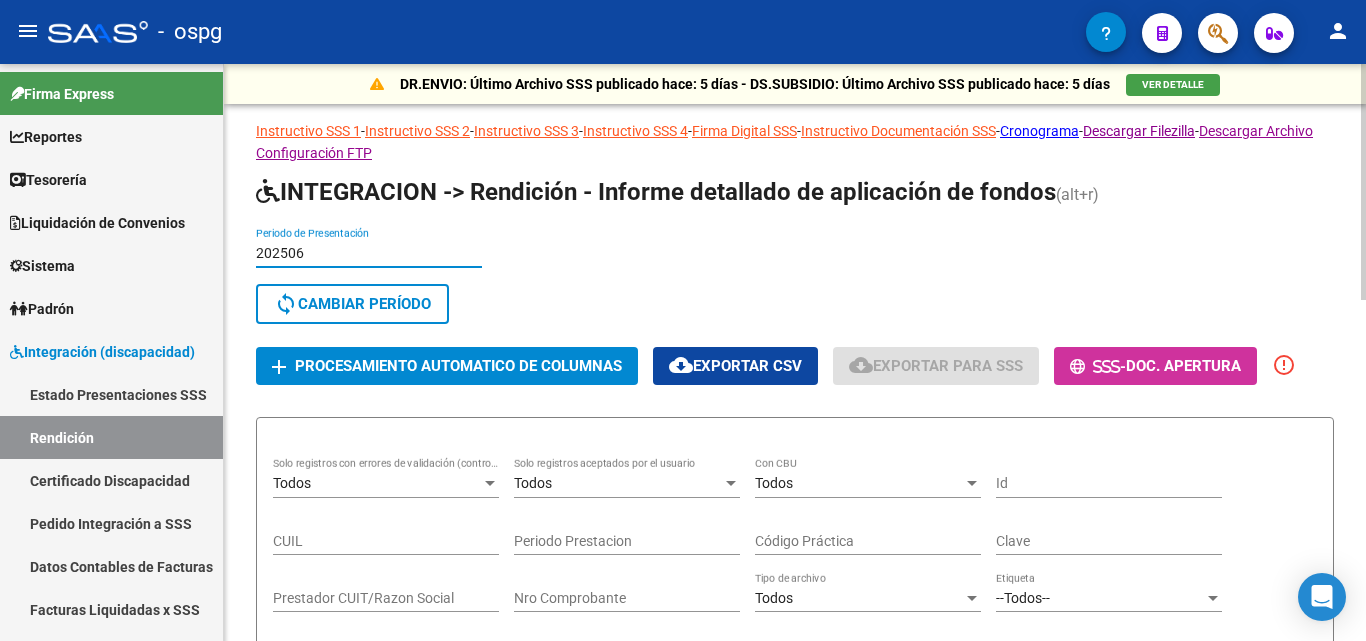 click on "Procesamiento automatico de columnas" 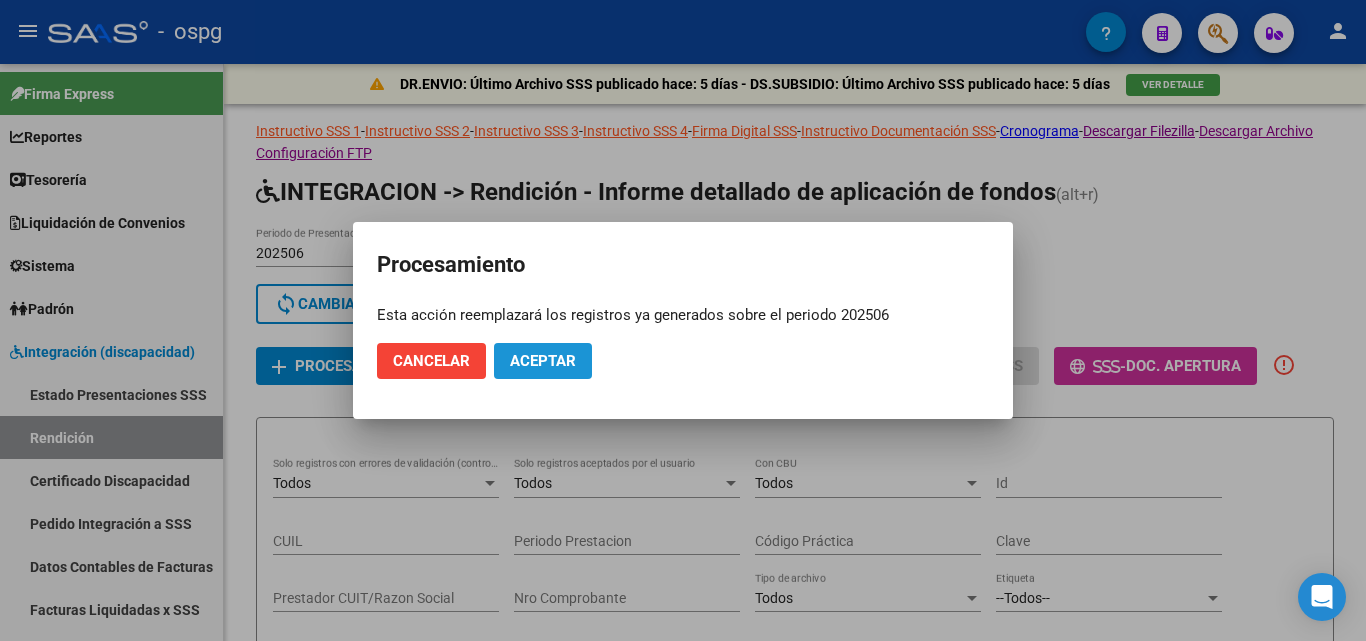 click on "Aceptar" at bounding box center [543, 361] 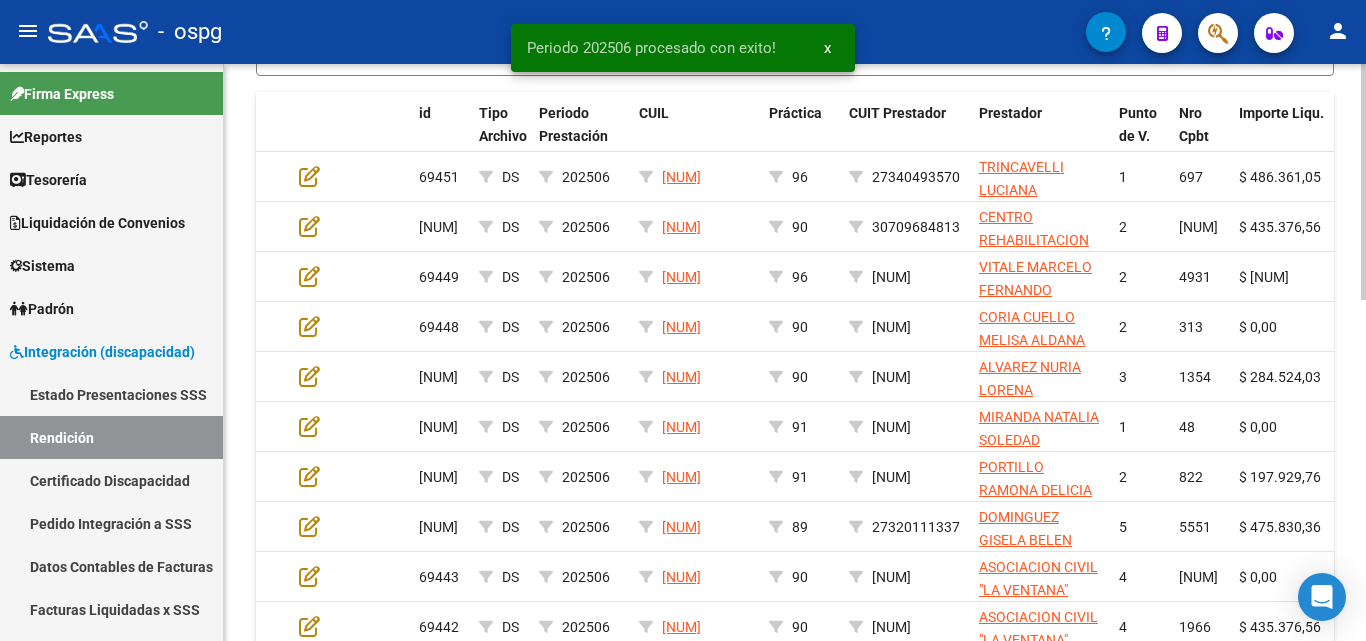 scroll, scrollTop: 800, scrollLeft: 0, axis: vertical 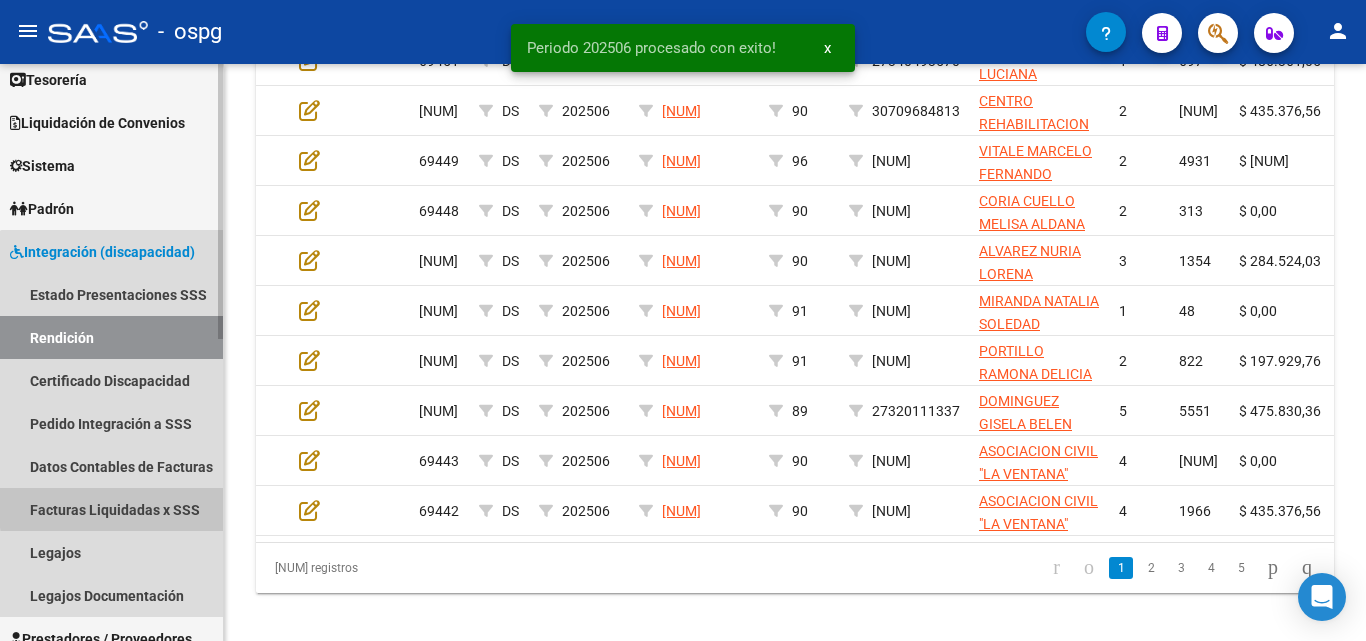 click on "Facturas Liquidadas x SSS" at bounding box center [111, 509] 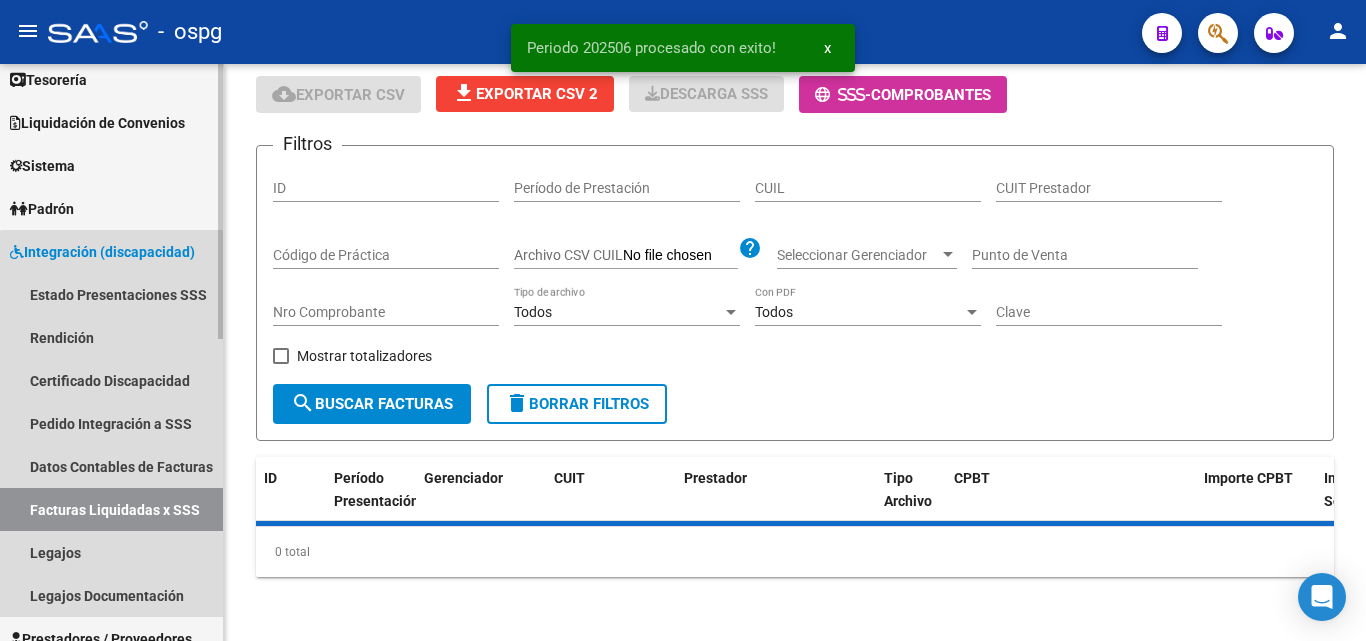 scroll, scrollTop: 0, scrollLeft: 0, axis: both 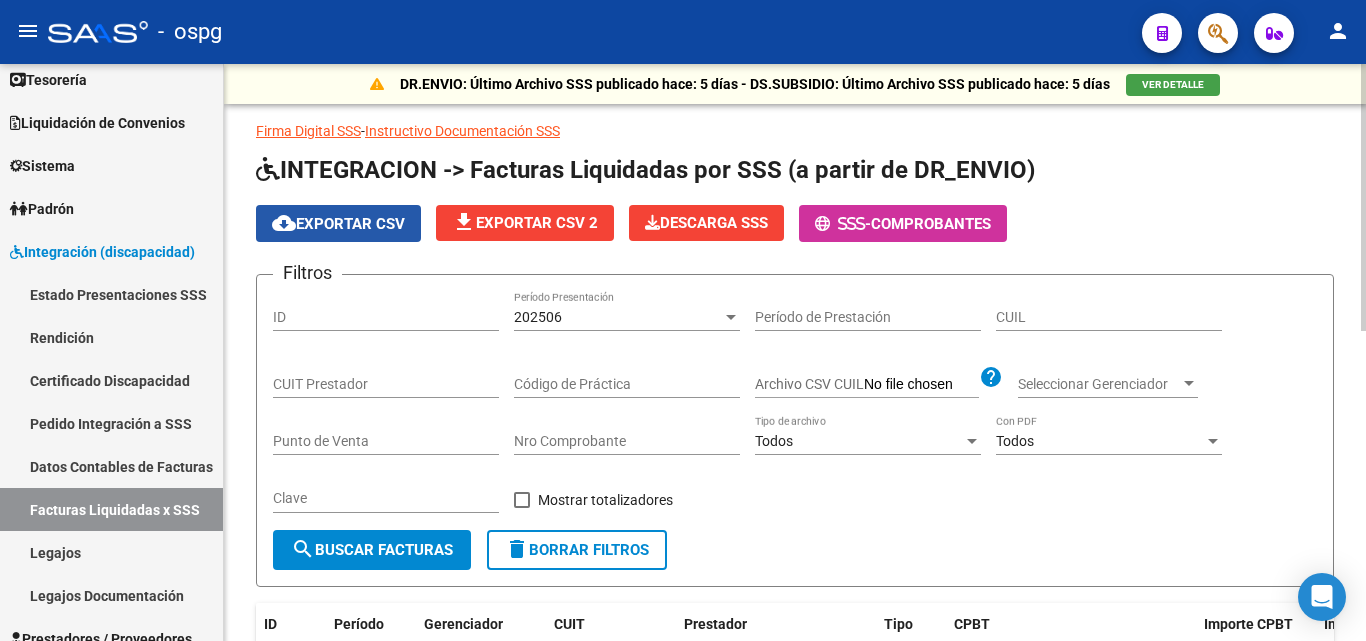 click on "cloud_download  Exportar CSV" 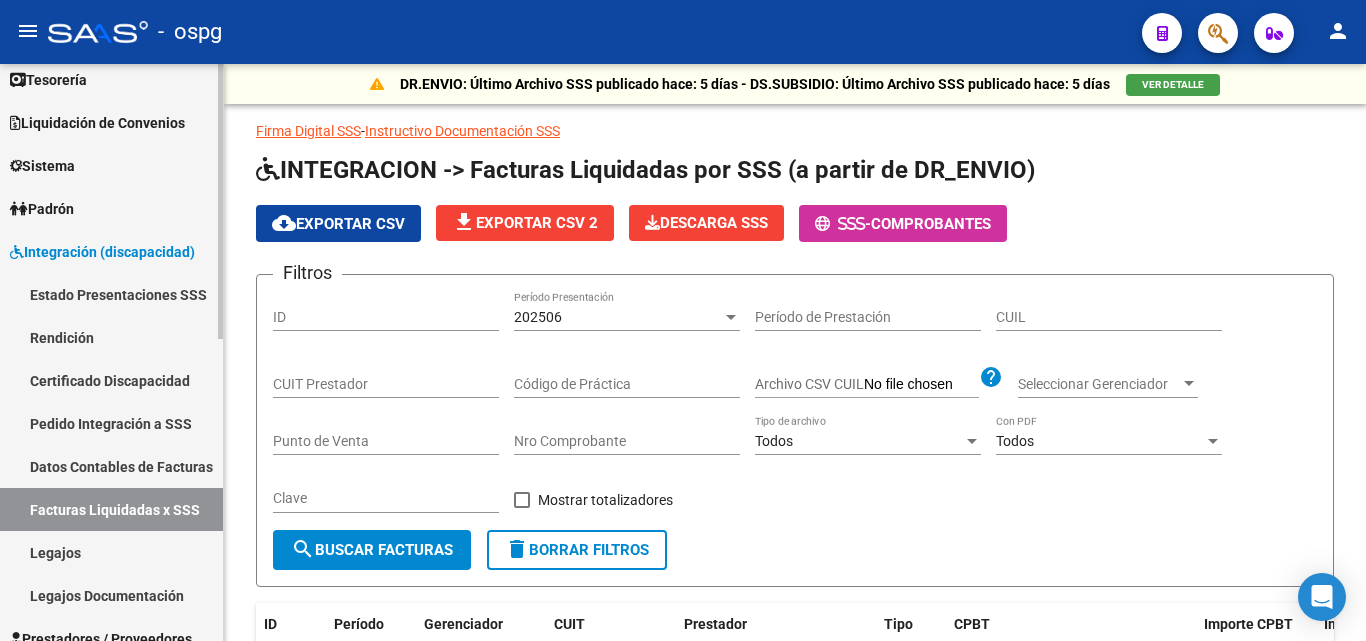 scroll, scrollTop: 400, scrollLeft: 0, axis: vertical 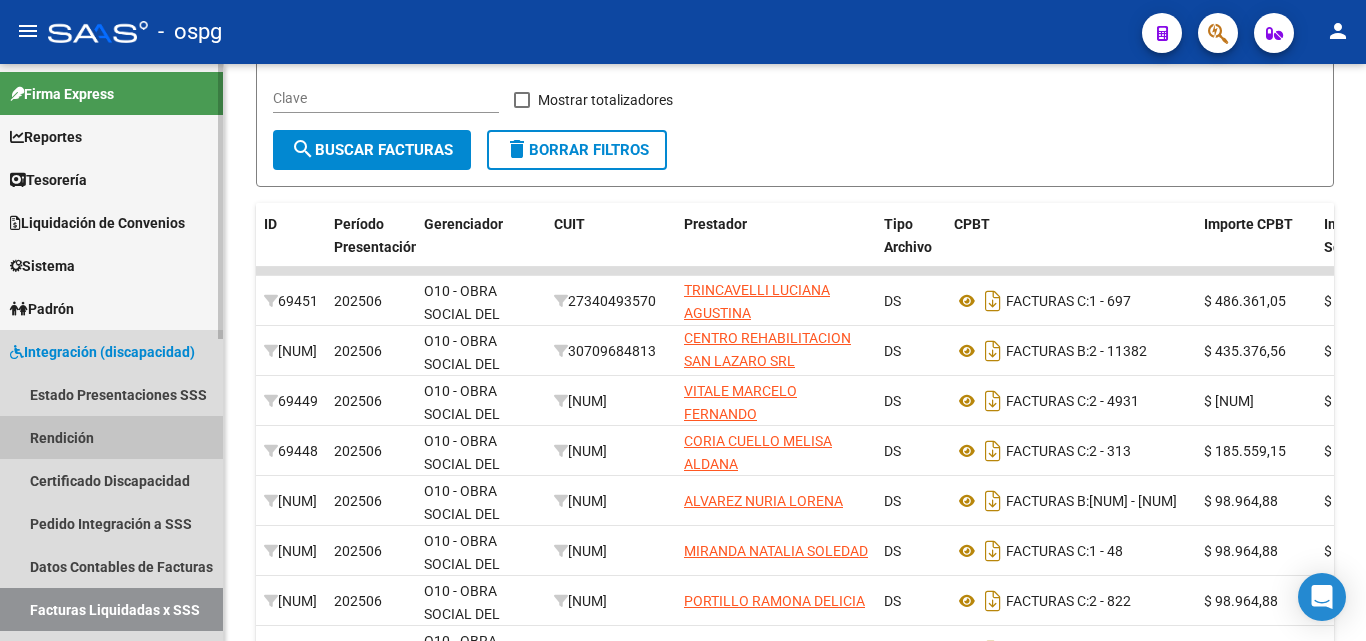 click on "Rendición" at bounding box center [111, 437] 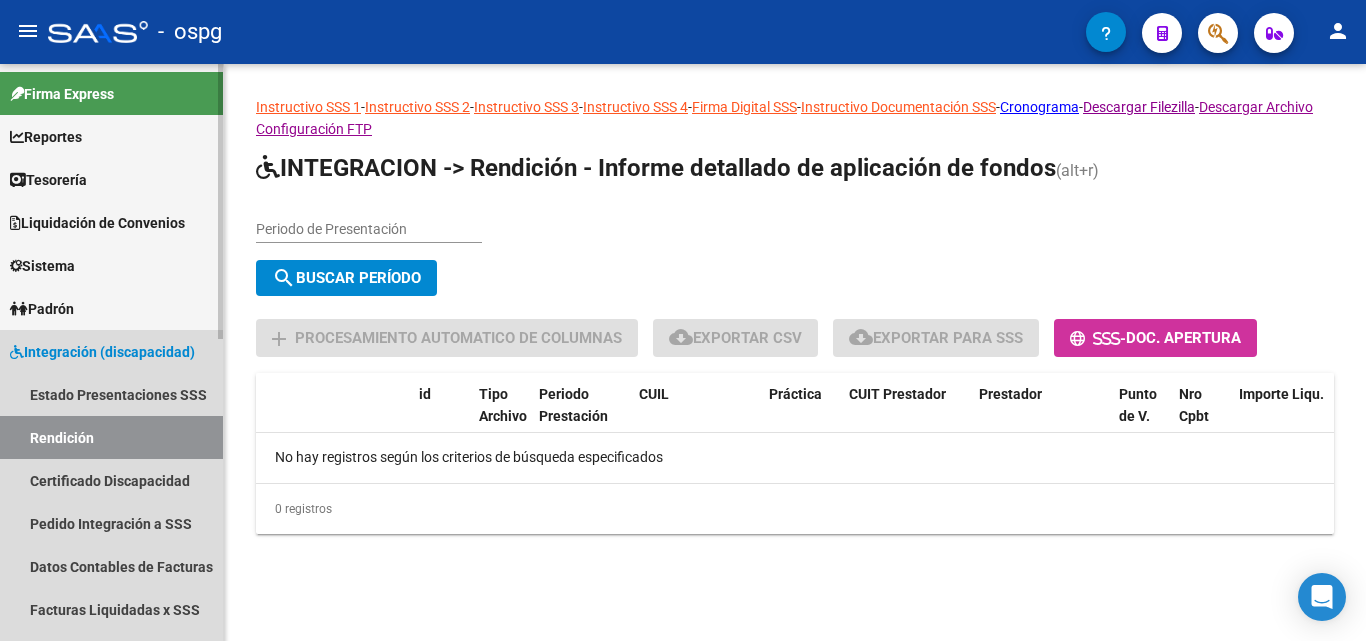 scroll, scrollTop: 0, scrollLeft: 0, axis: both 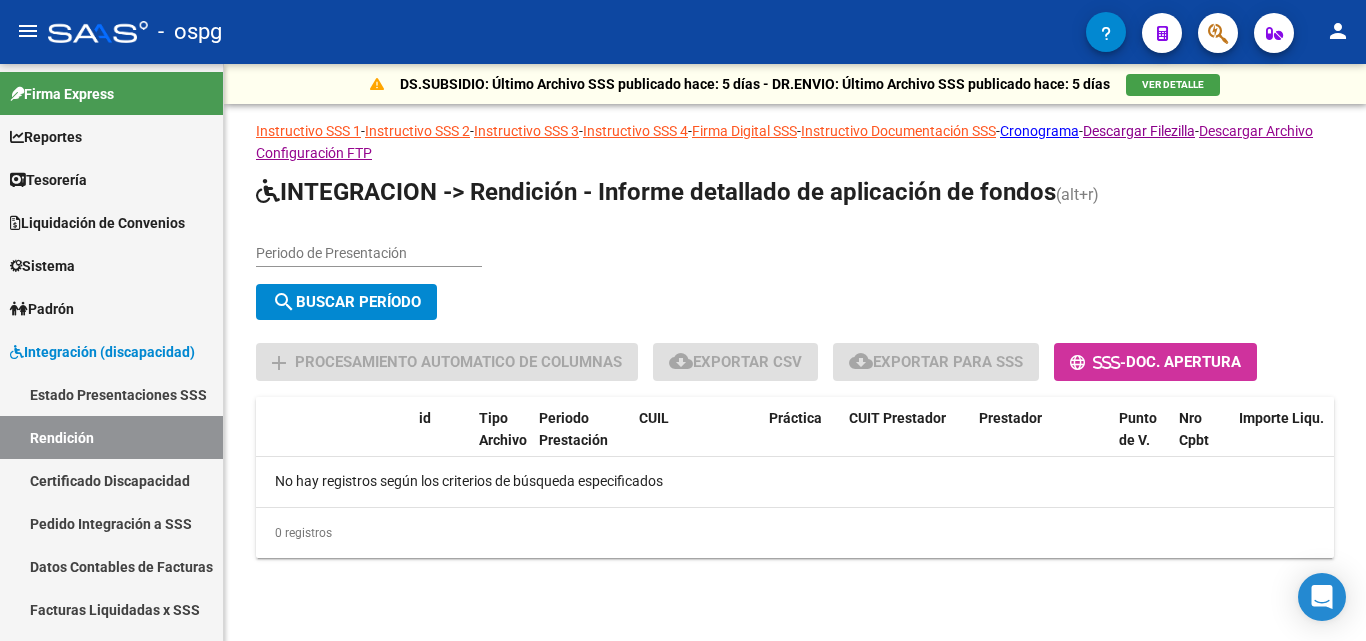click on "Periodo de Presentación" at bounding box center (369, 253) 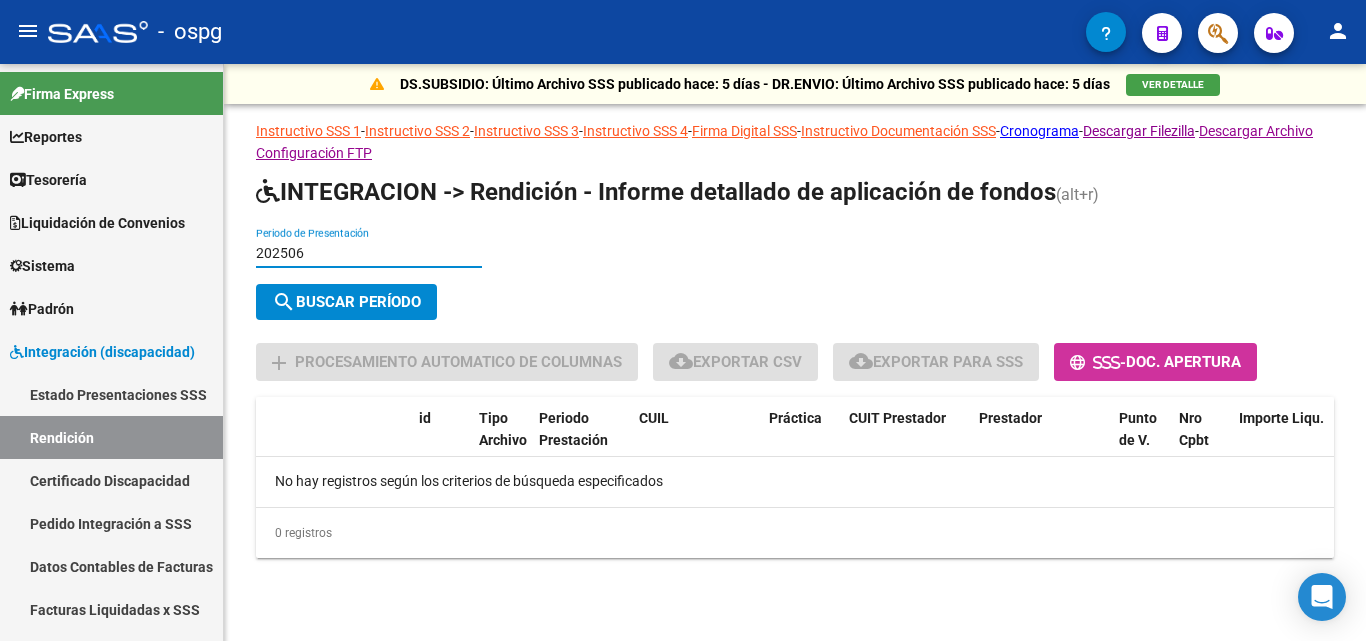 type on "202506" 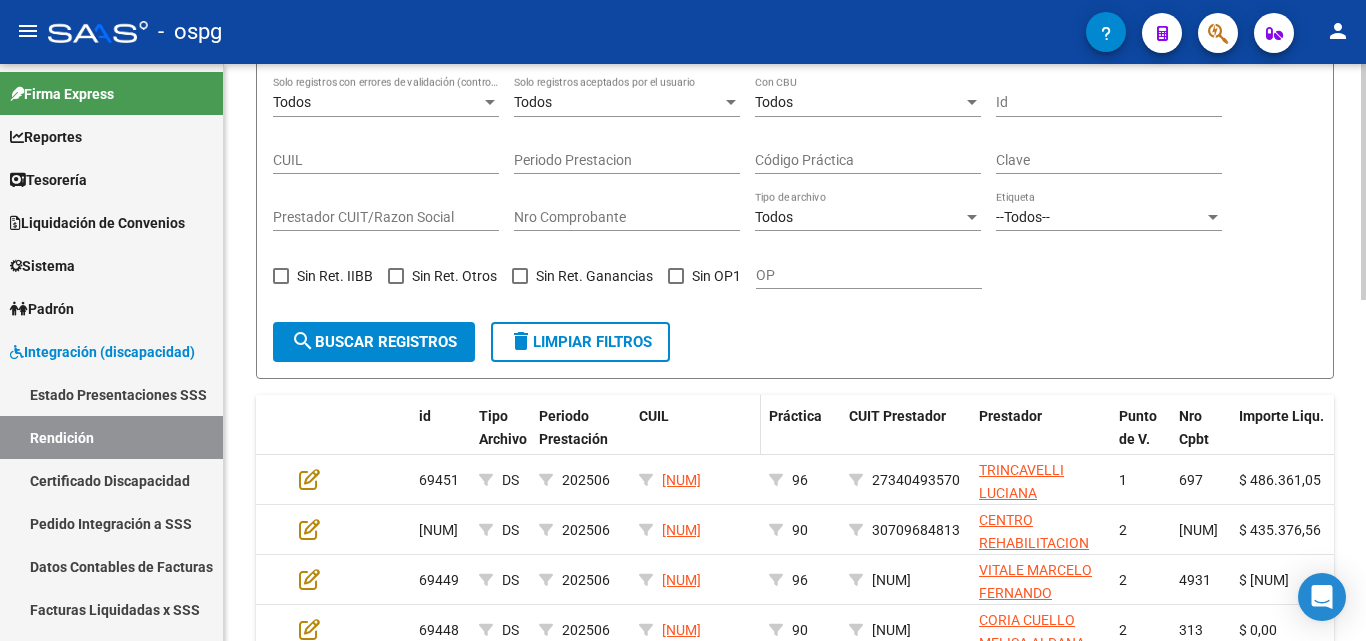 scroll, scrollTop: 300, scrollLeft: 0, axis: vertical 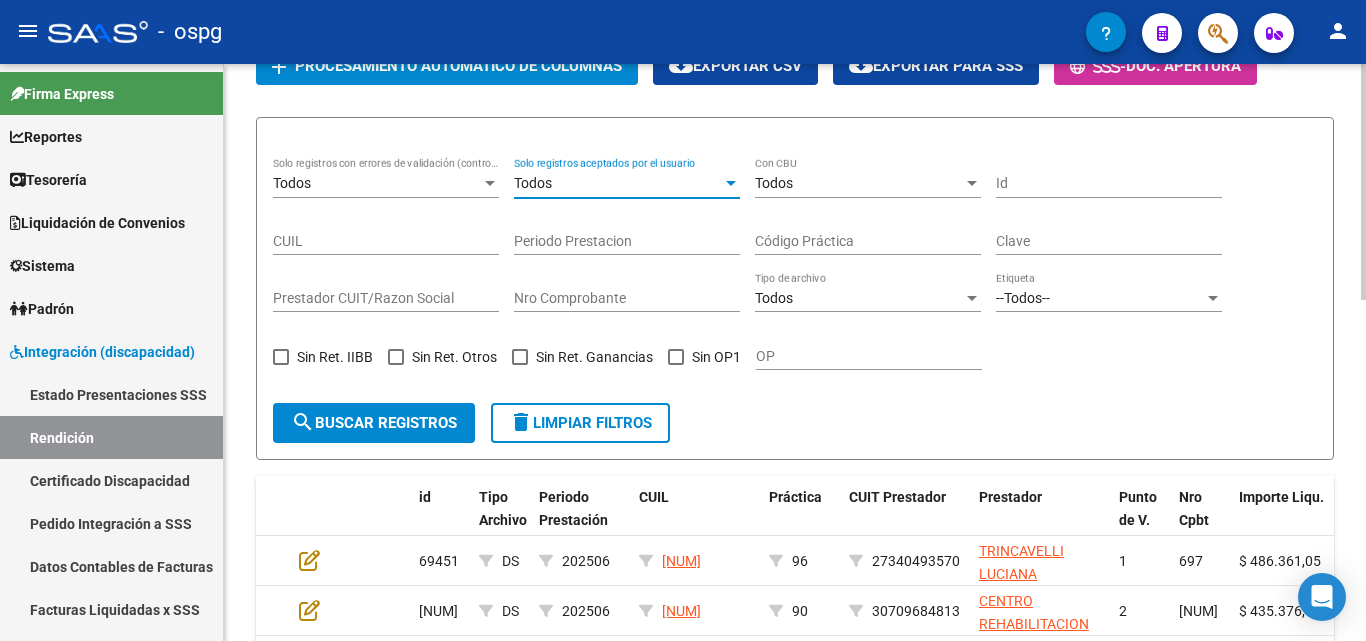 click on "Todos" at bounding box center (618, 183) 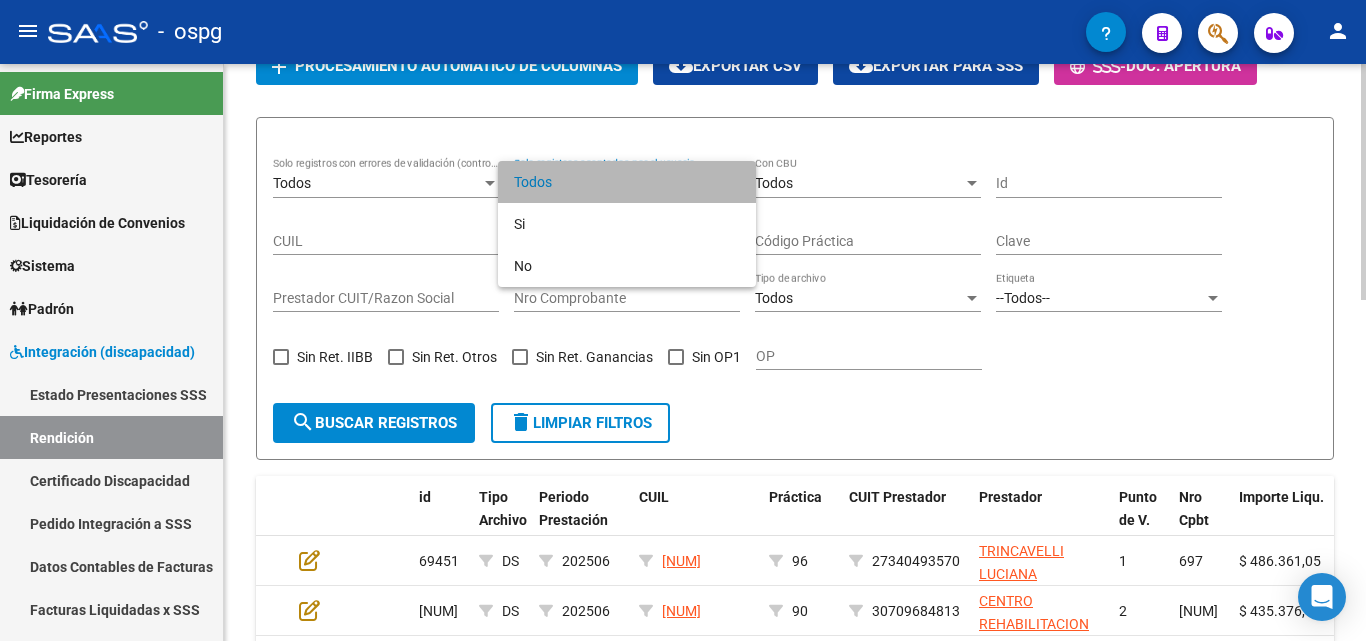 click on "Todos" at bounding box center (627, 182) 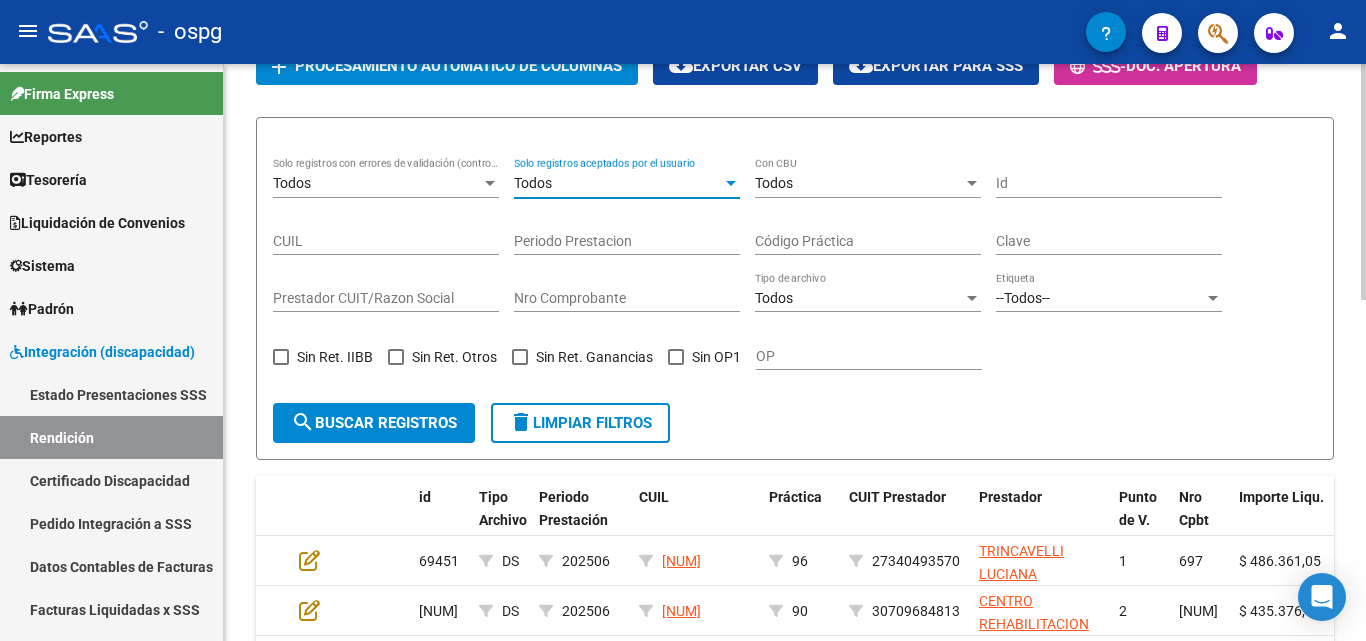 click on "Todos" at bounding box center [377, 183] 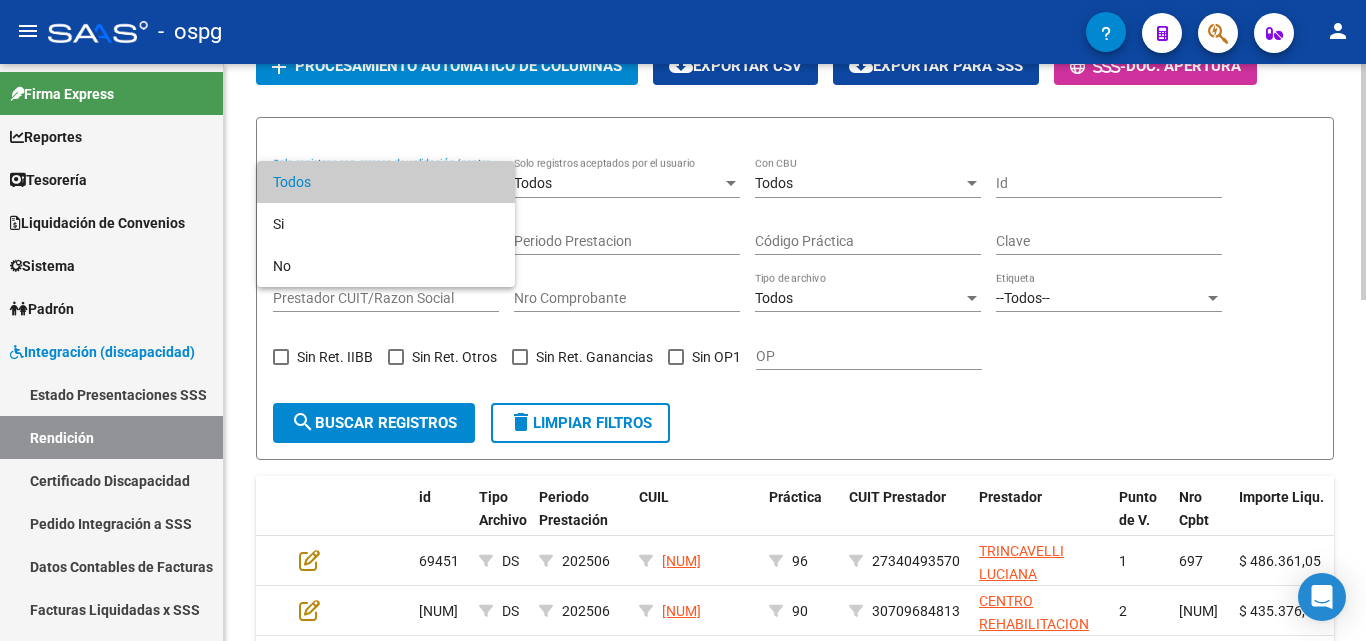click on "Todos" at bounding box center (386, 182) 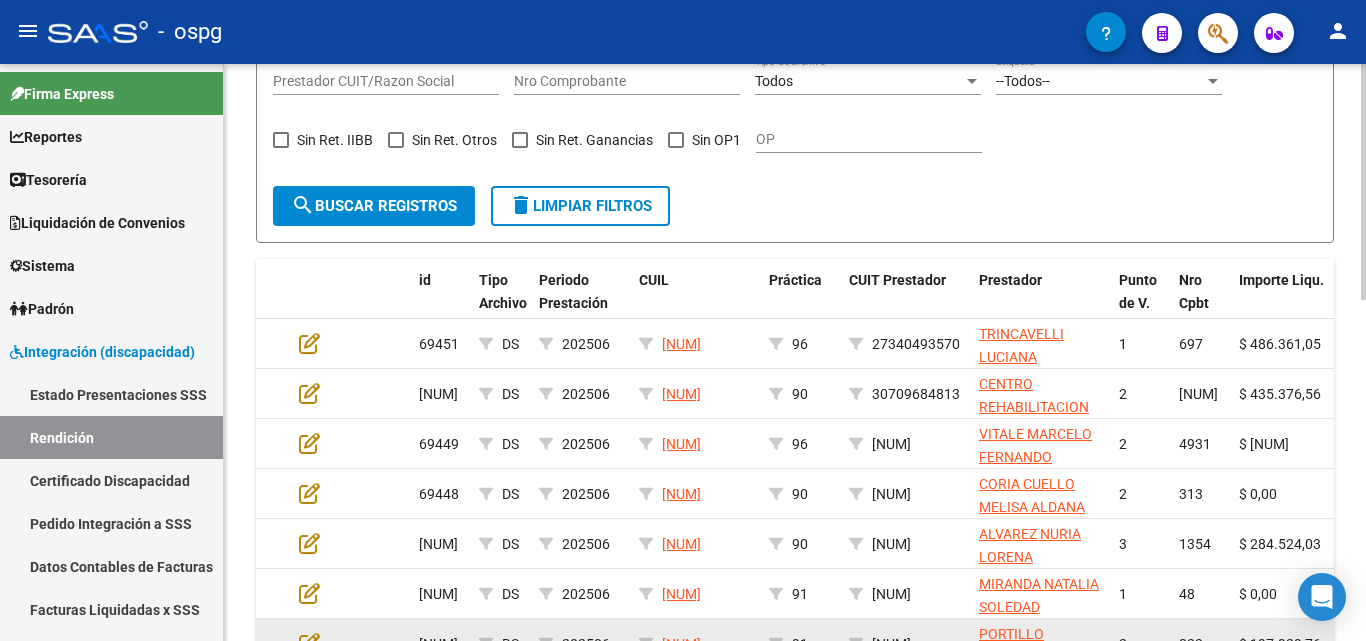 scroll, scrollTop: 500, scrollLeft: 0, axis: vertical 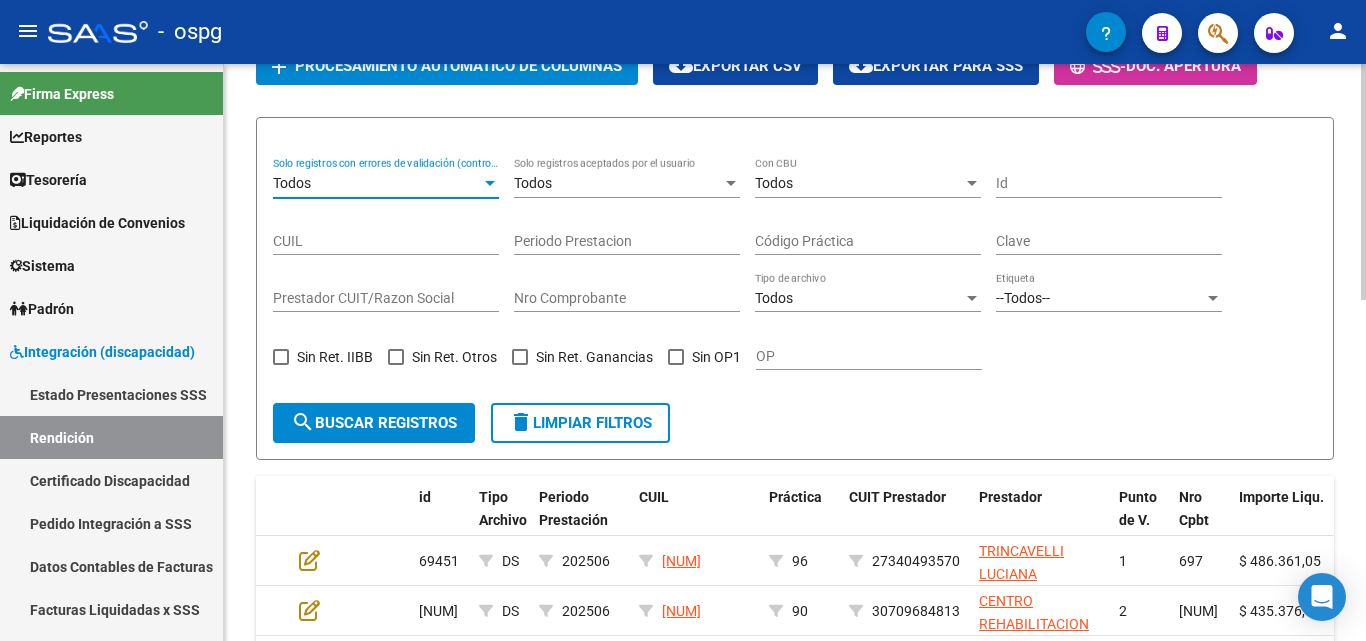 click on "Prestador CUIT/Razon Social" 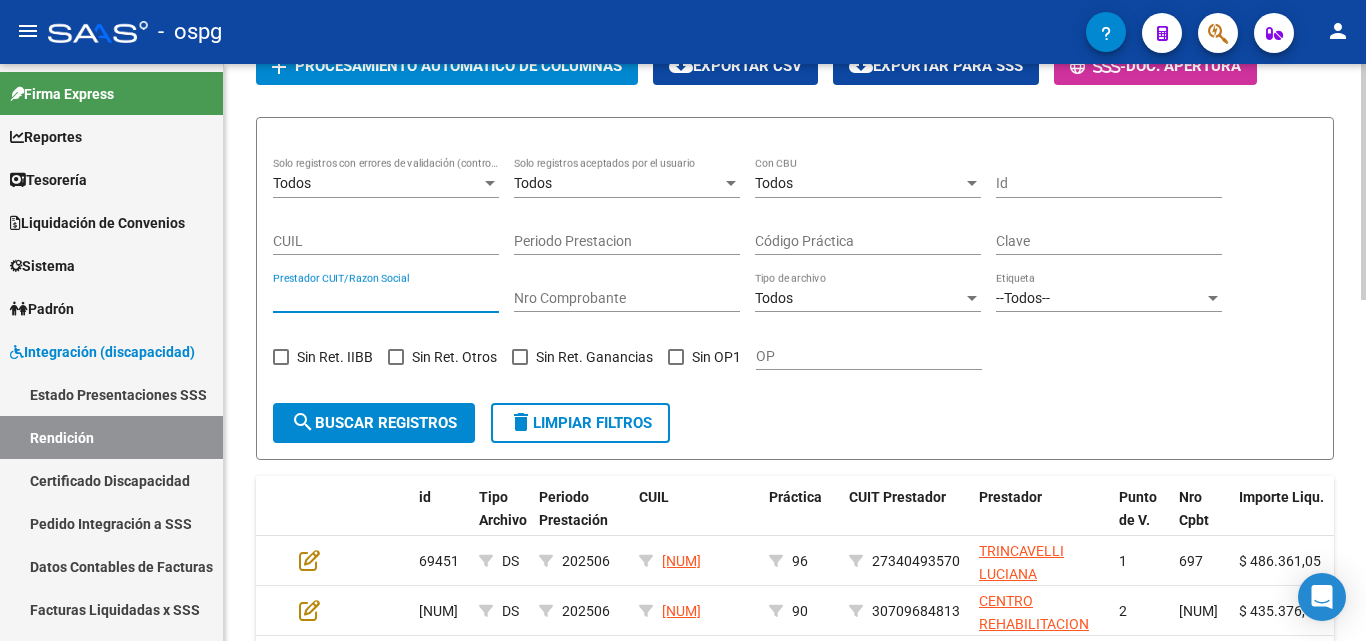 paste on "[NUM]" 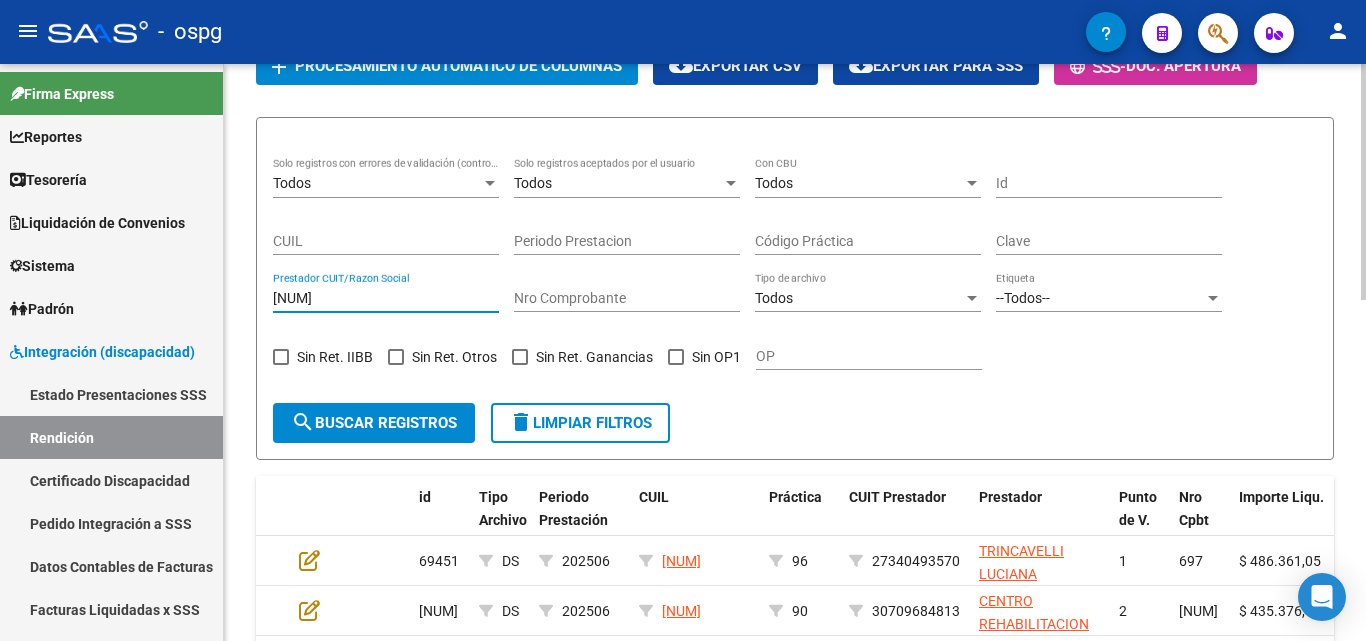 click on "search  Buscar registros" 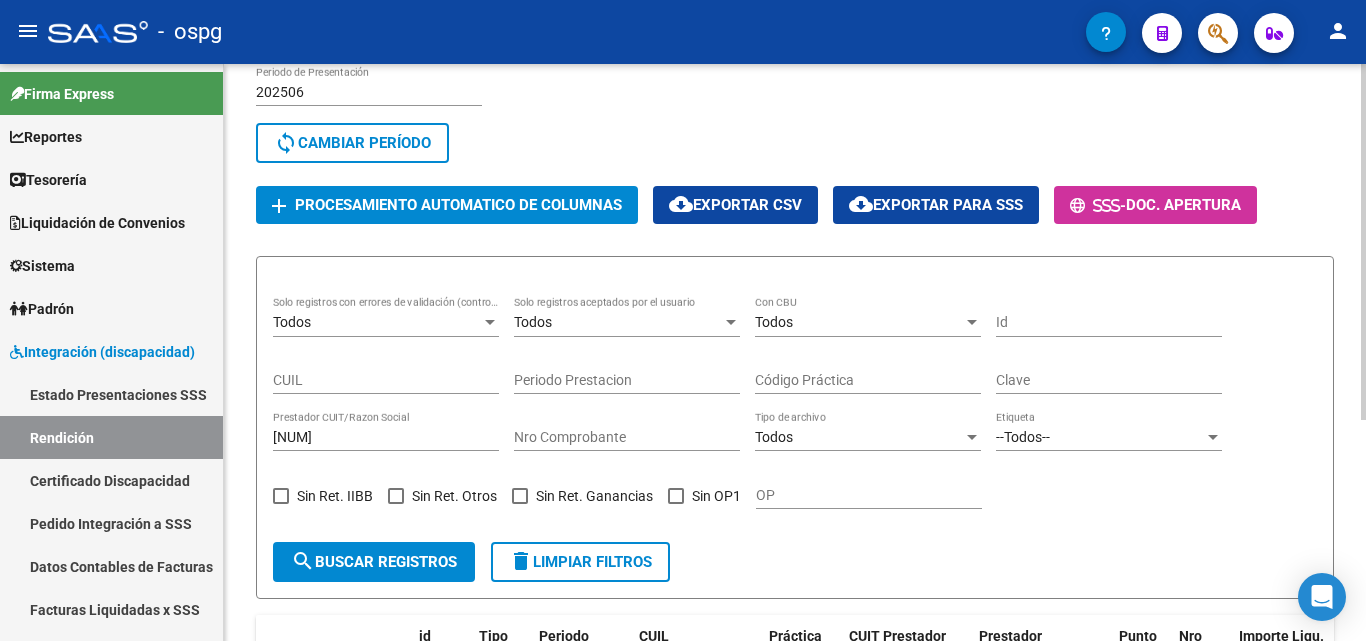 scroll, scrollTop: 159, scrollLeft: 0, axis: vertical 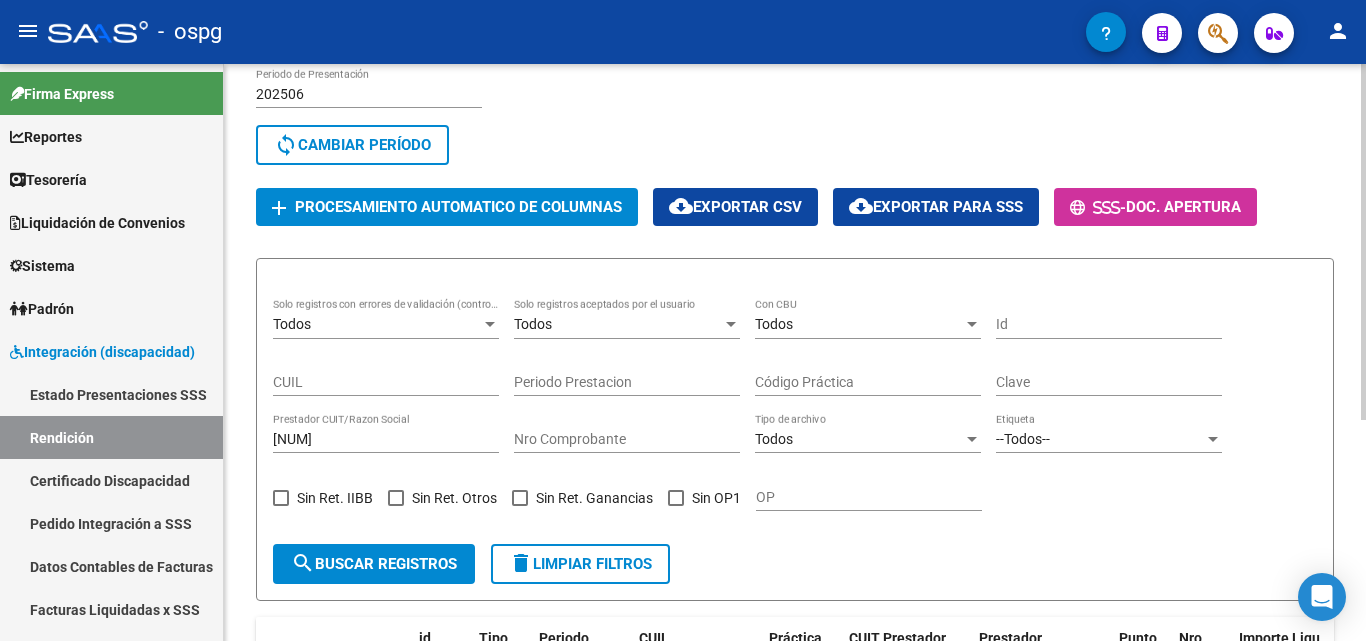 drag, startPoint x: 372, startPoint y: 427, endPoint x: 384, endPoint y: 437, distance: 15.6205 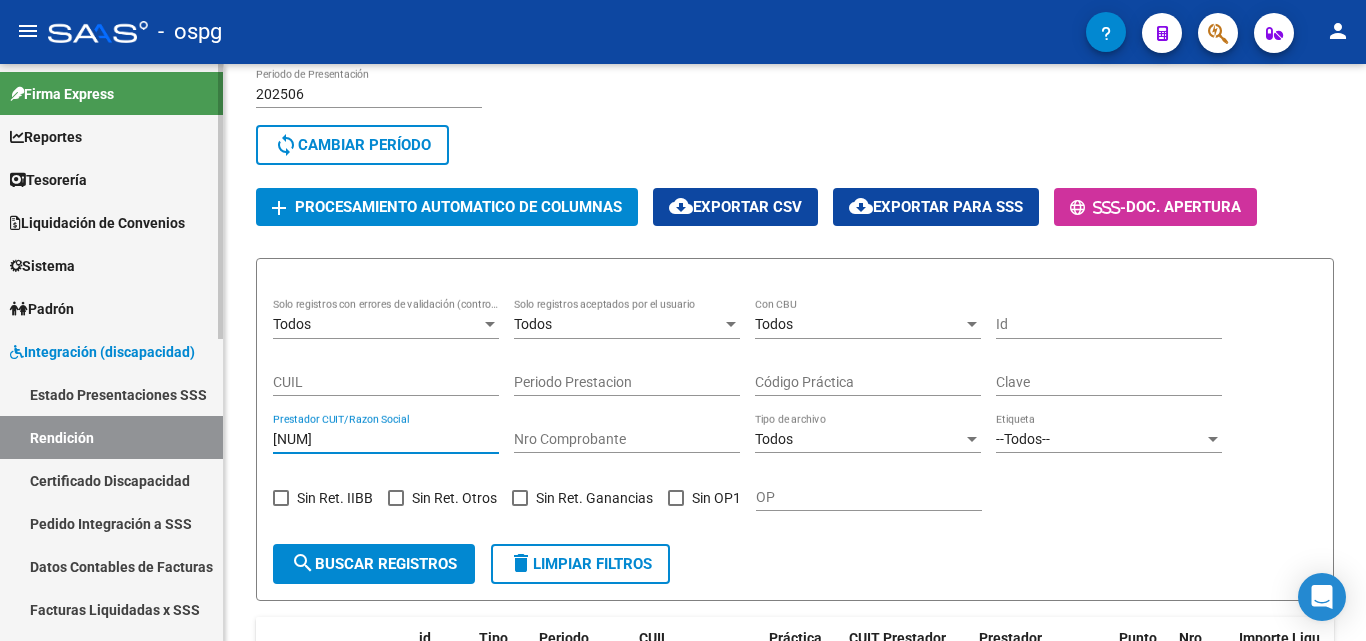 drag, startPoint x: 396, startPoint y: 439, endPoint x: 209, endPoint y: 638, distance: 273.07507 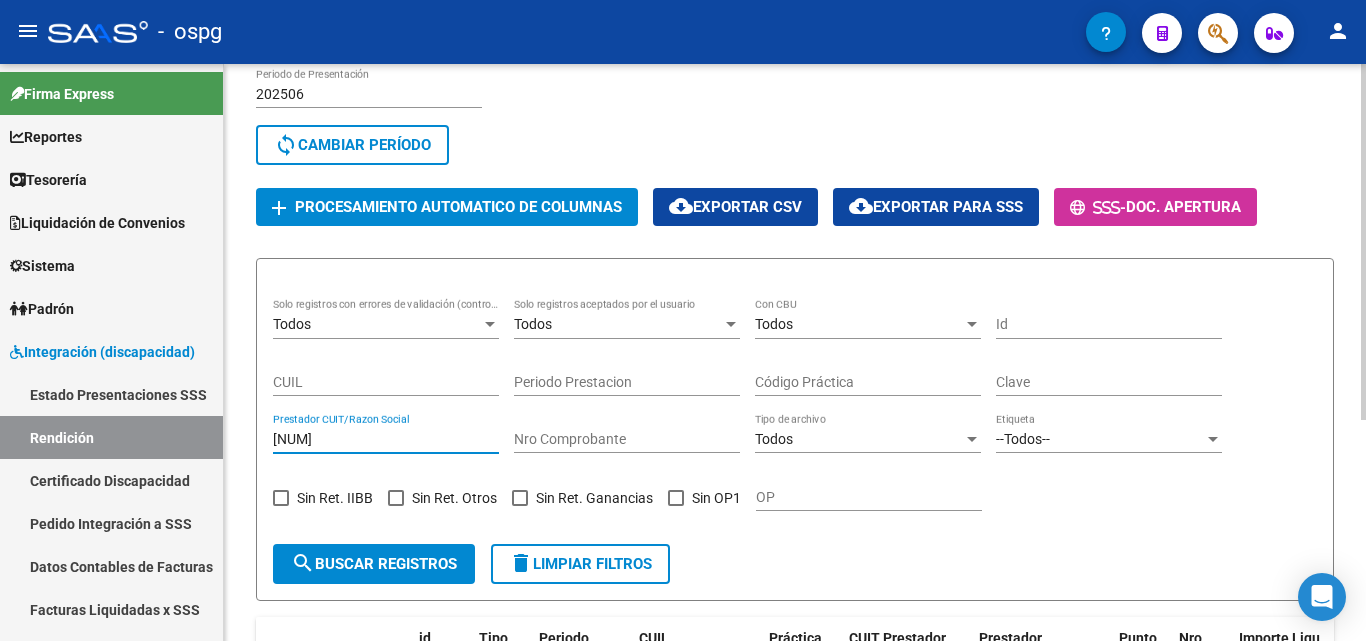 type on "[NUM]" 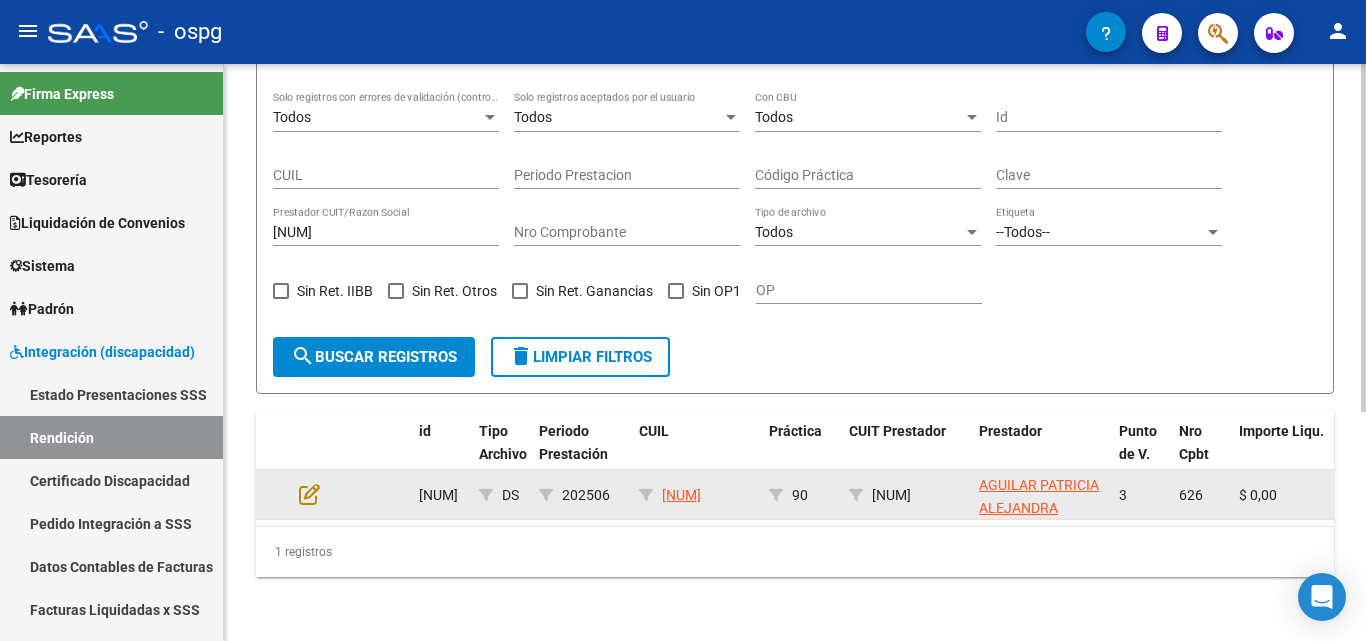 scroll, scrollTop: 381, scrollLeft: 0, axis: vertical 